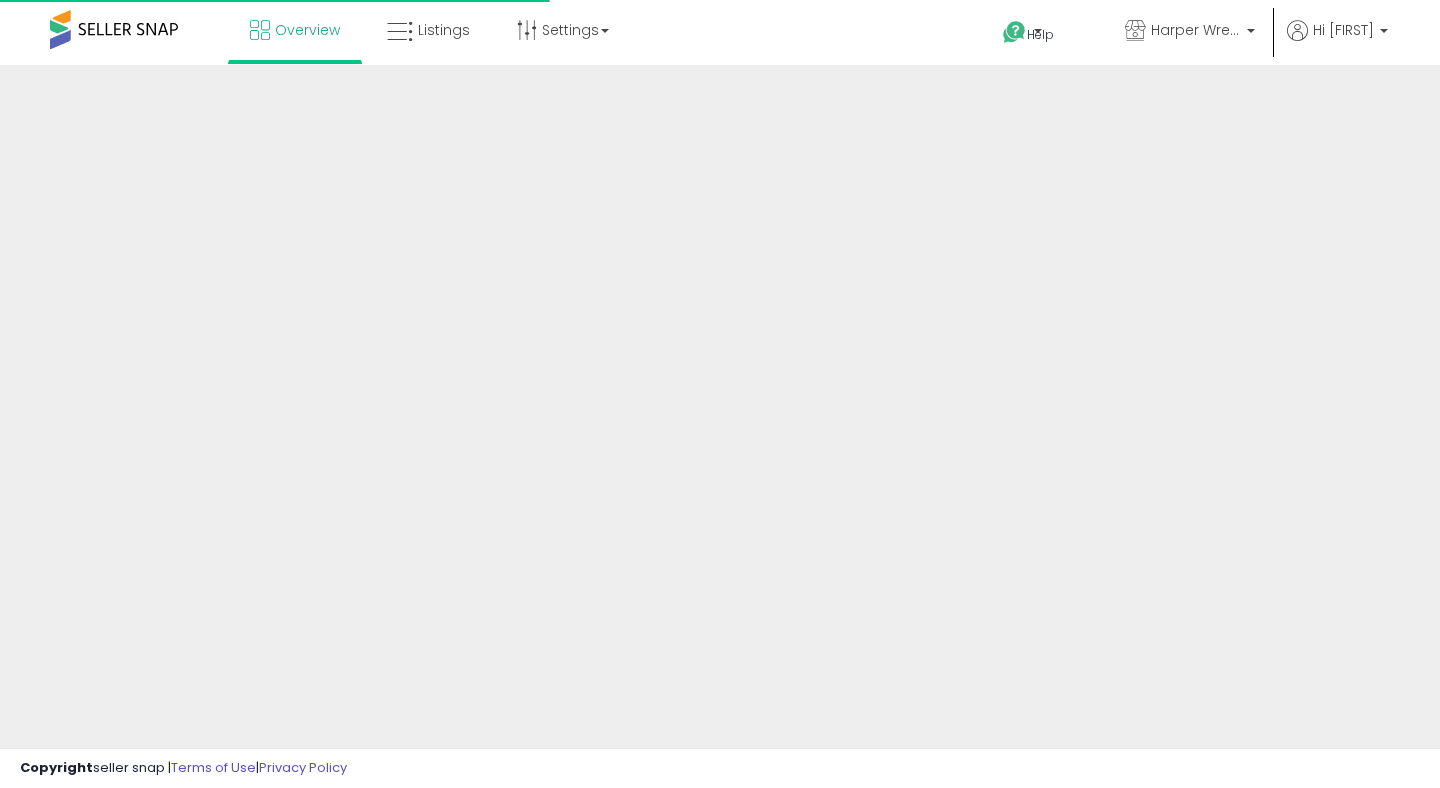 scroll, scrollTop: 0, scrollLeft: 0, axis: both 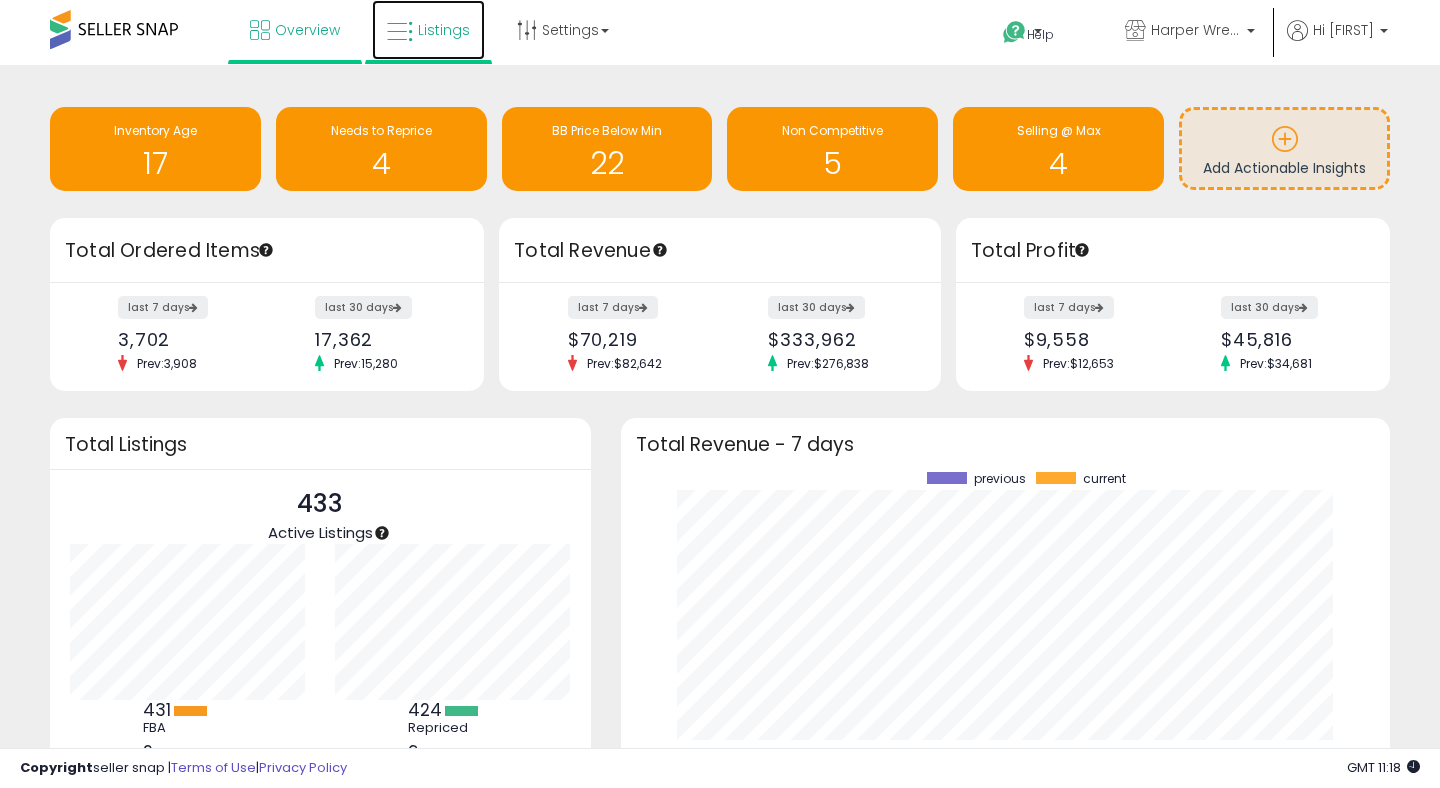 click on "Listings" at bounding box center (428, 30) 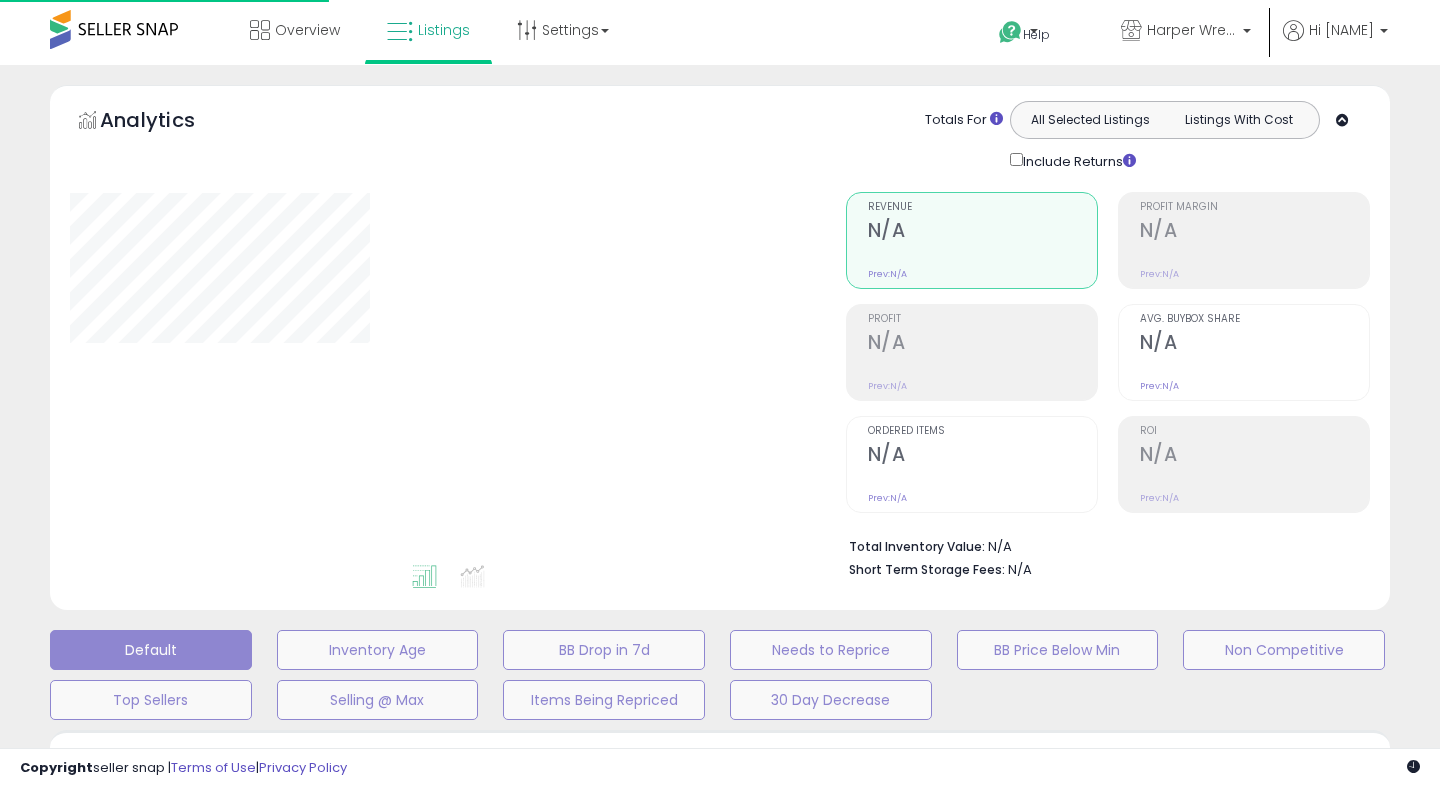 scroll, scrollTop: 0, scrollLeft: 0, axis: both 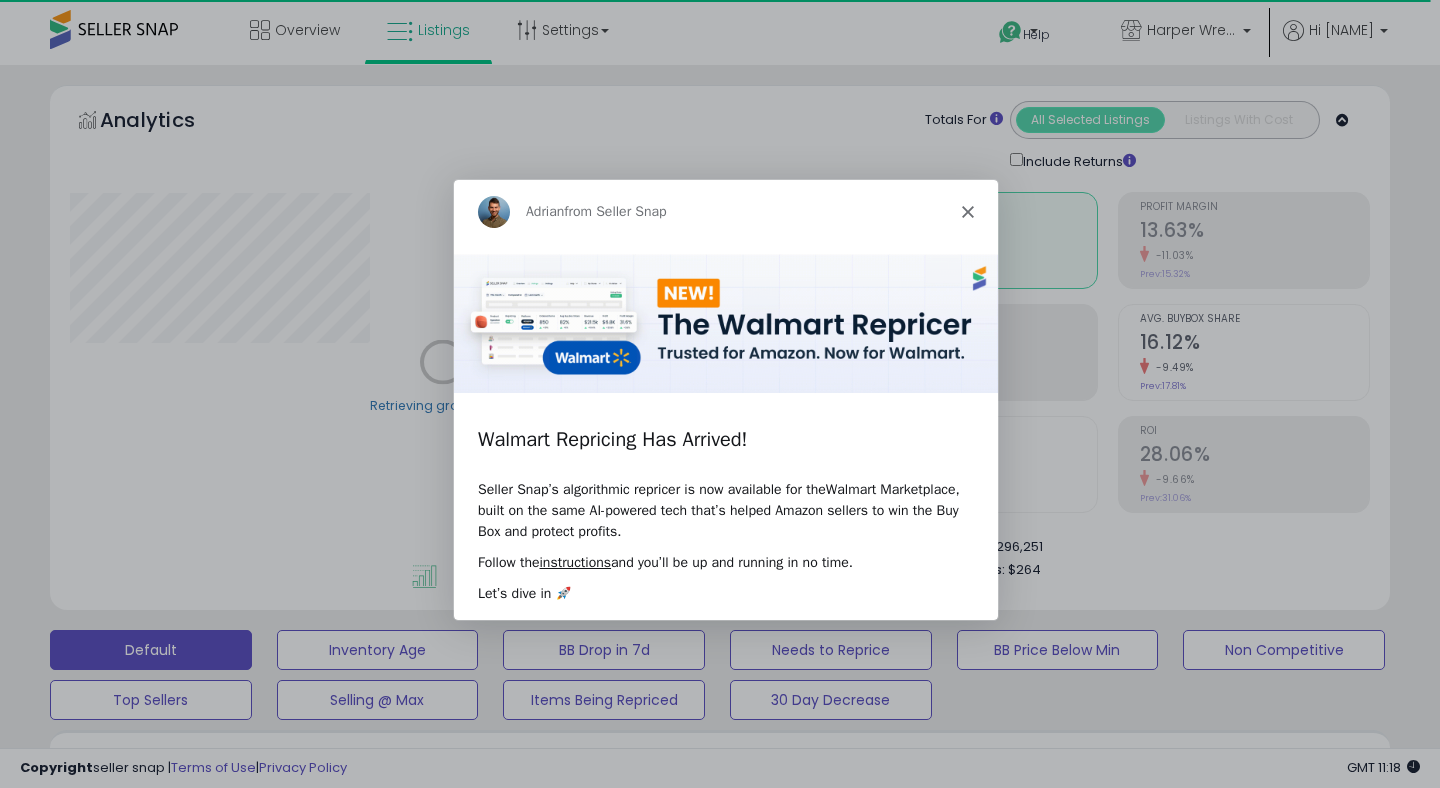 click 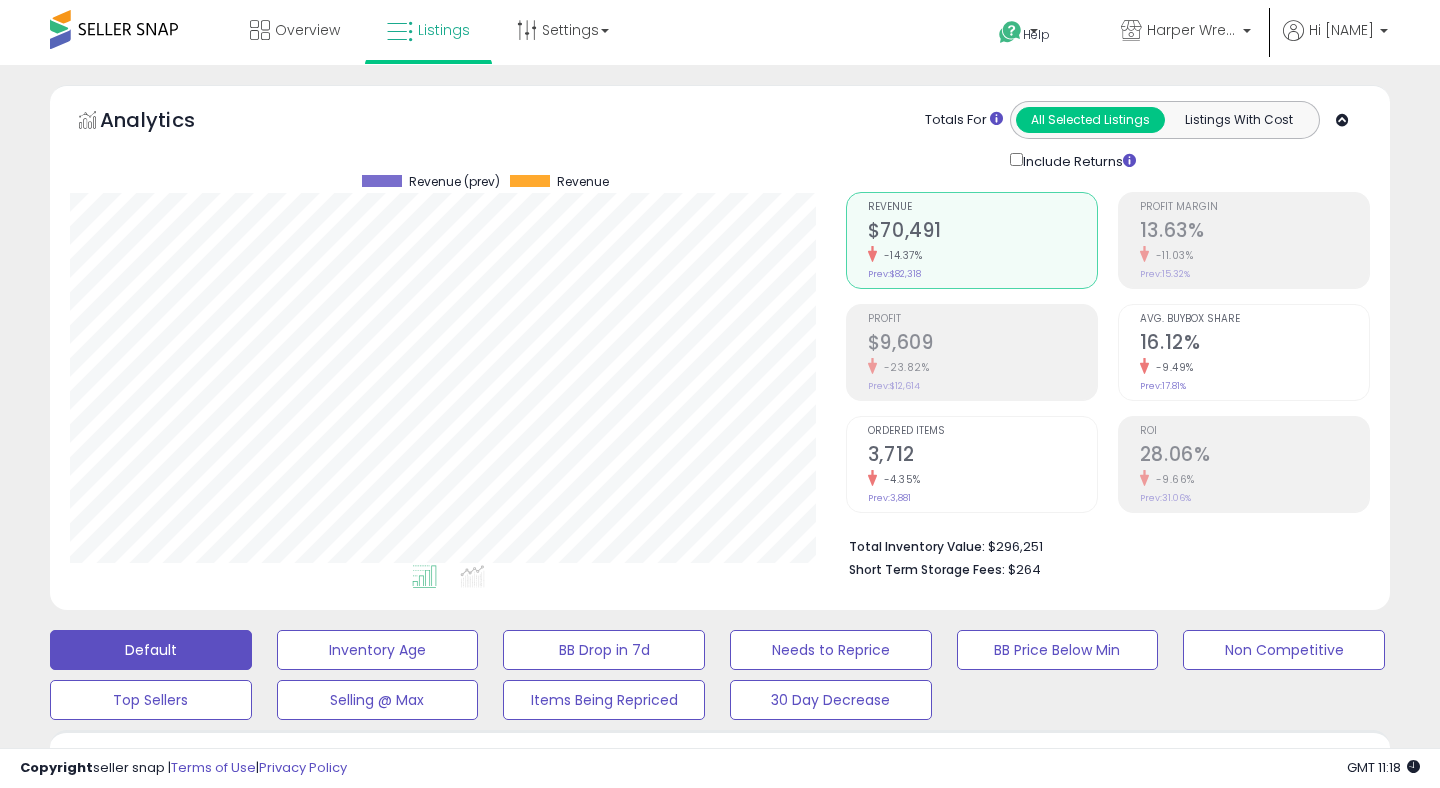 scroll, scrollTop: 999590, scrollLeft: 999224, axis: both 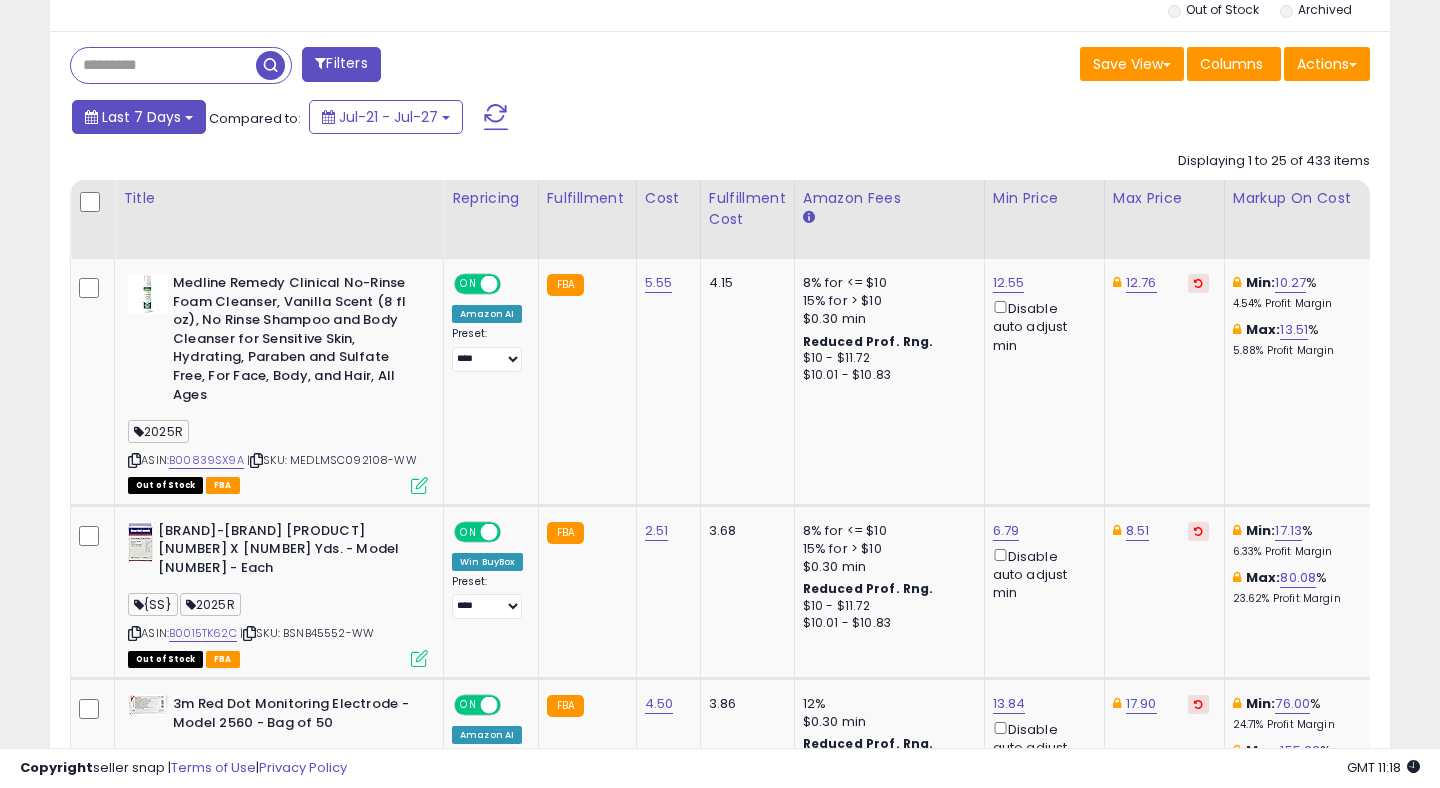 click on "Last 7 Days" at bounding box center [141, 117] 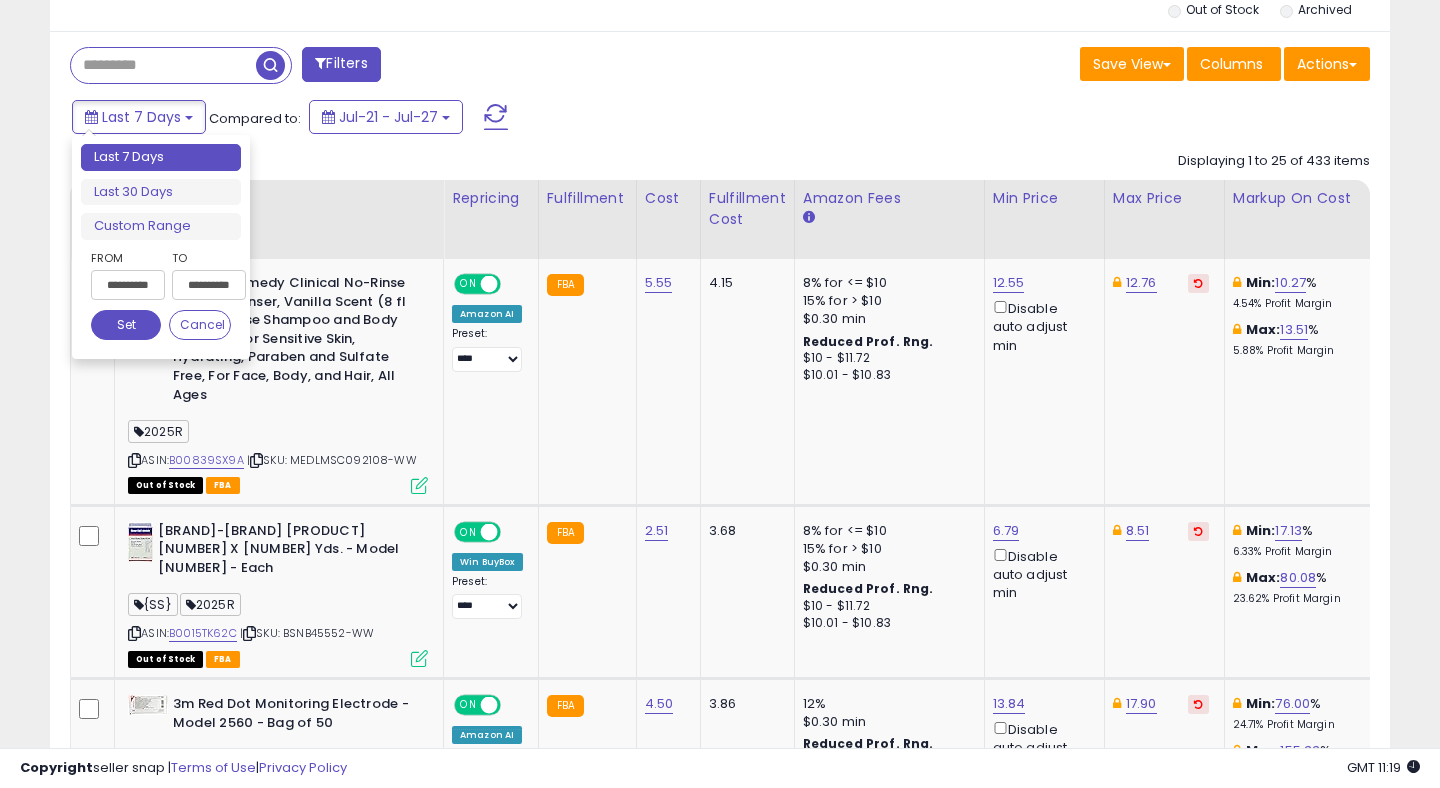 click on "**********" at bounding box center [128, 285] 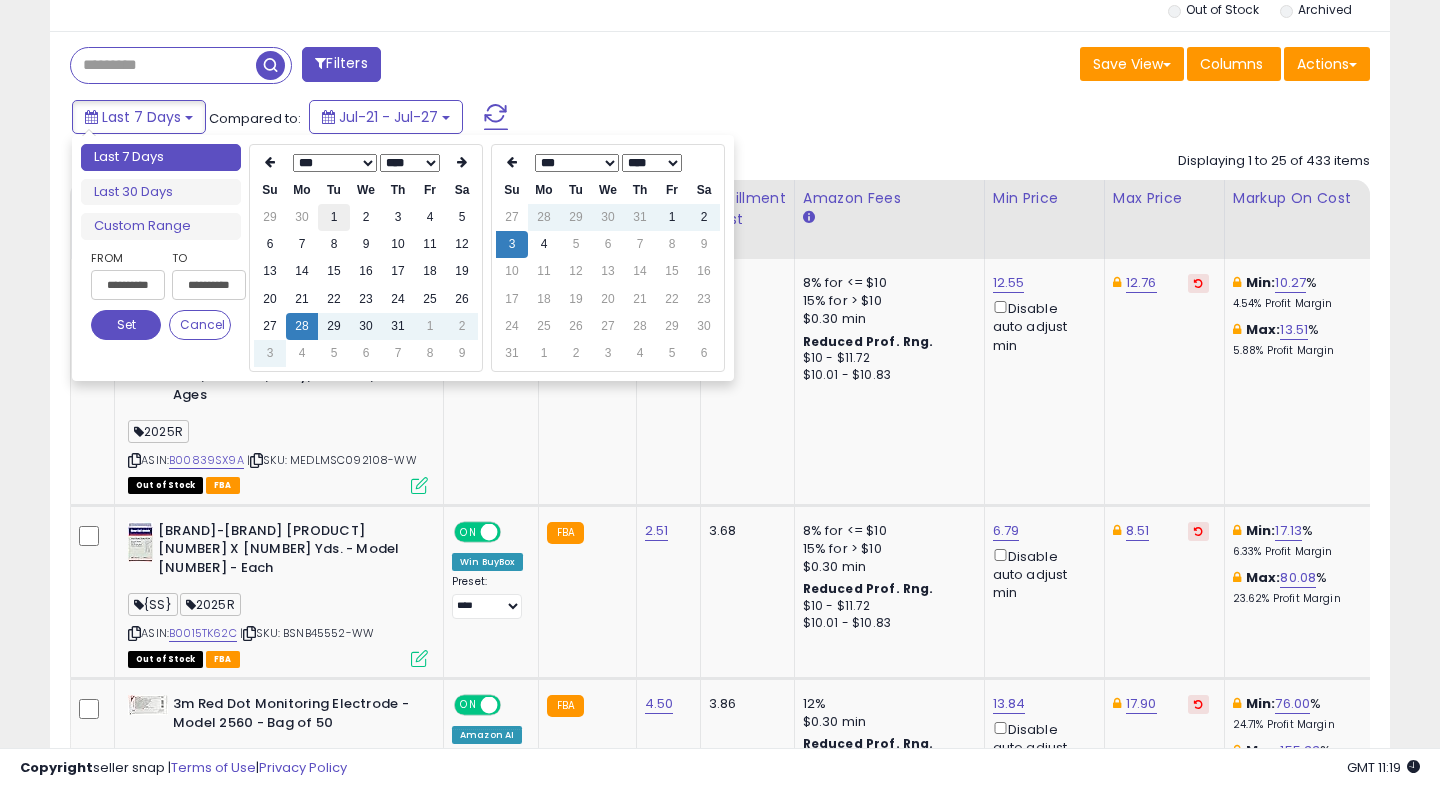 click on "1" at bounding box center (334, 217) 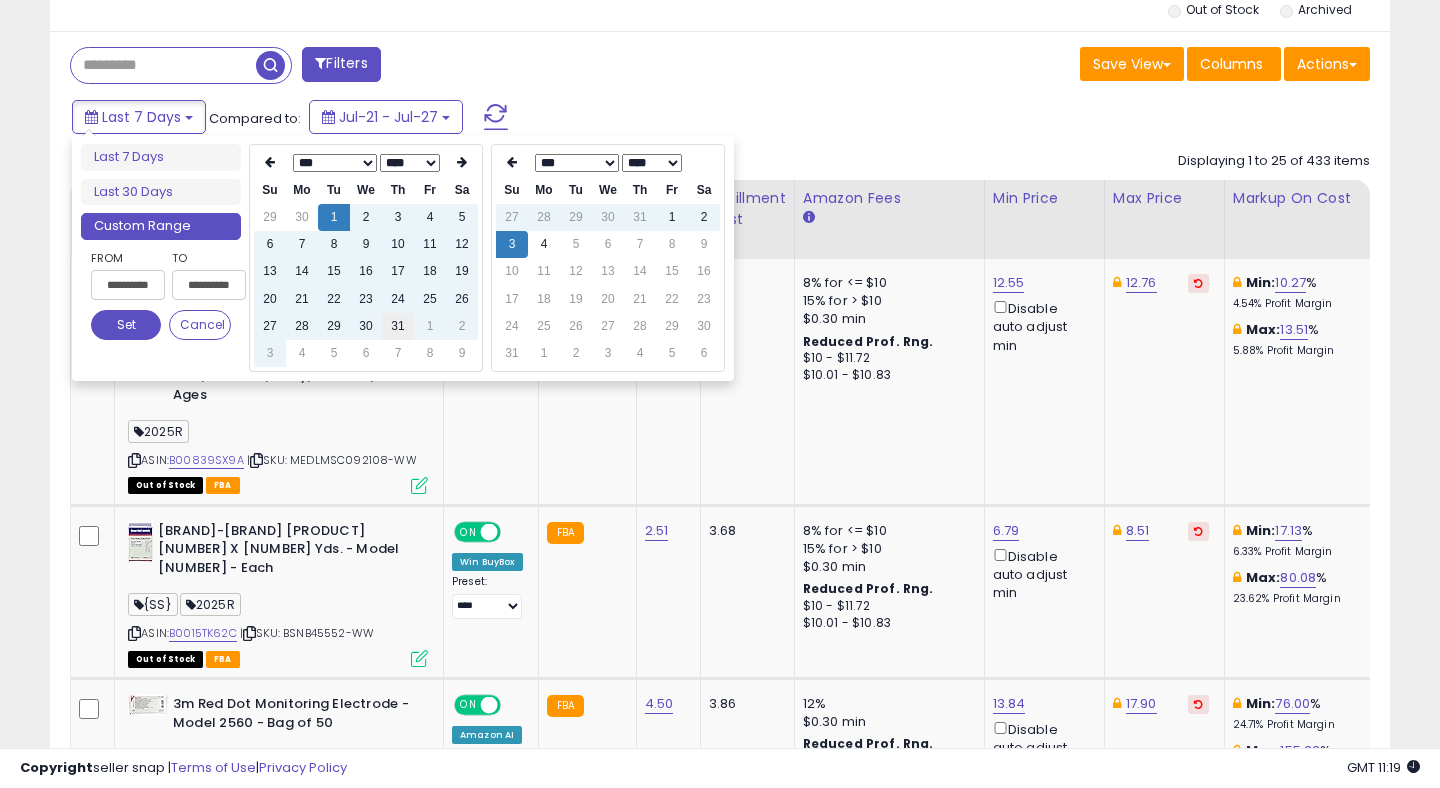click on "31" at bounding box center (398, 326) 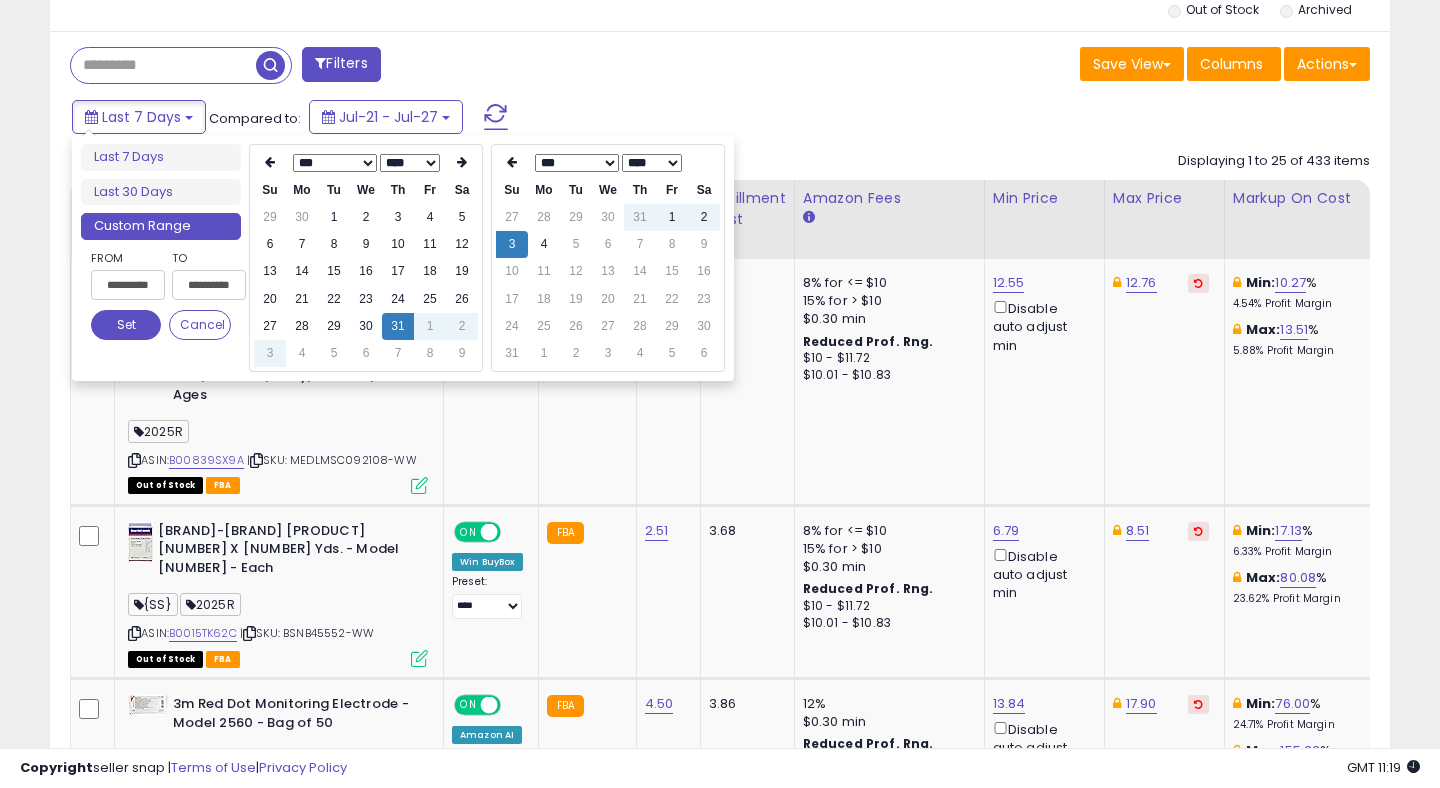 click on "**********" at bounding box center [128, 285] 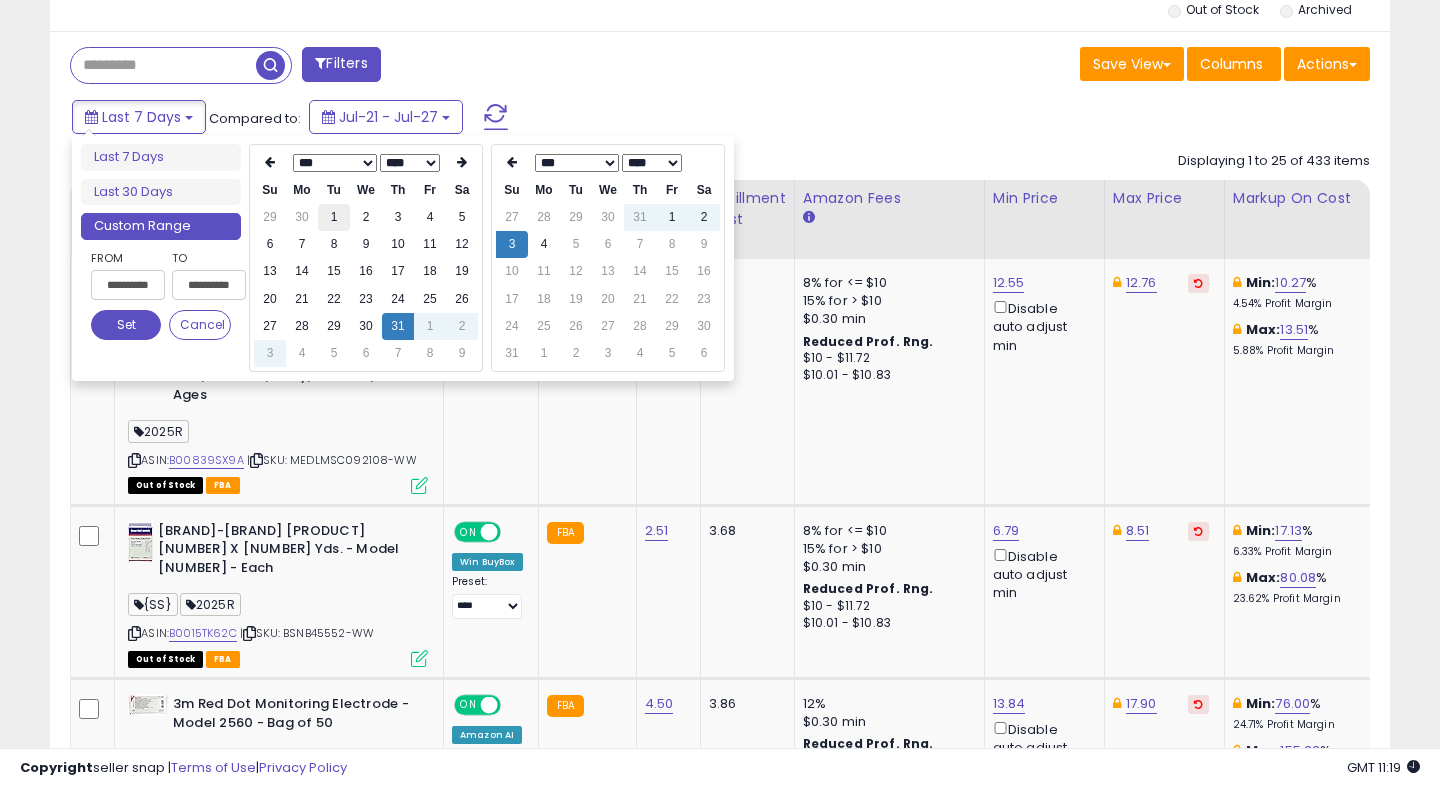 click on "1" at bounding box center [334, 217] 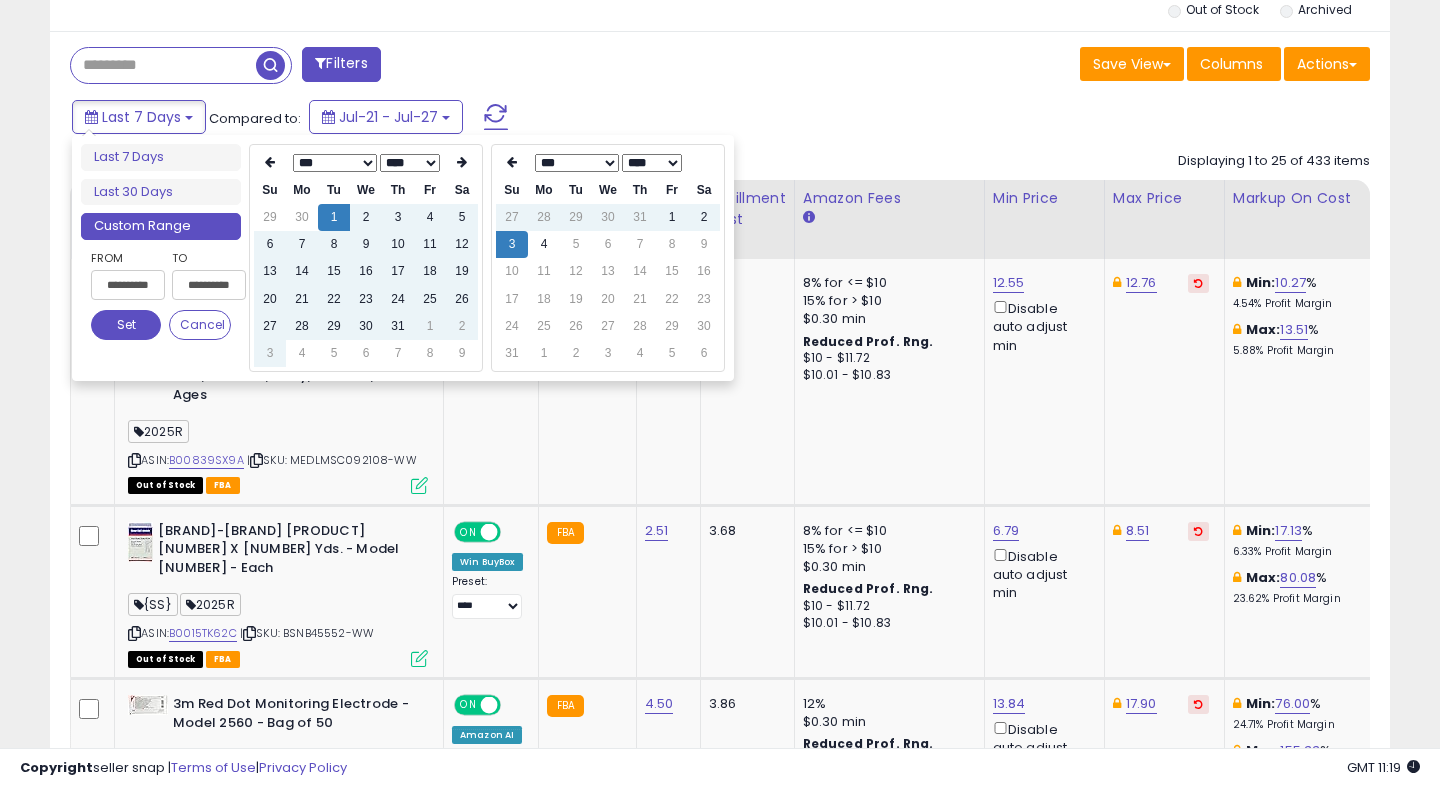 click on "**********" at bounding box center [209, 285] 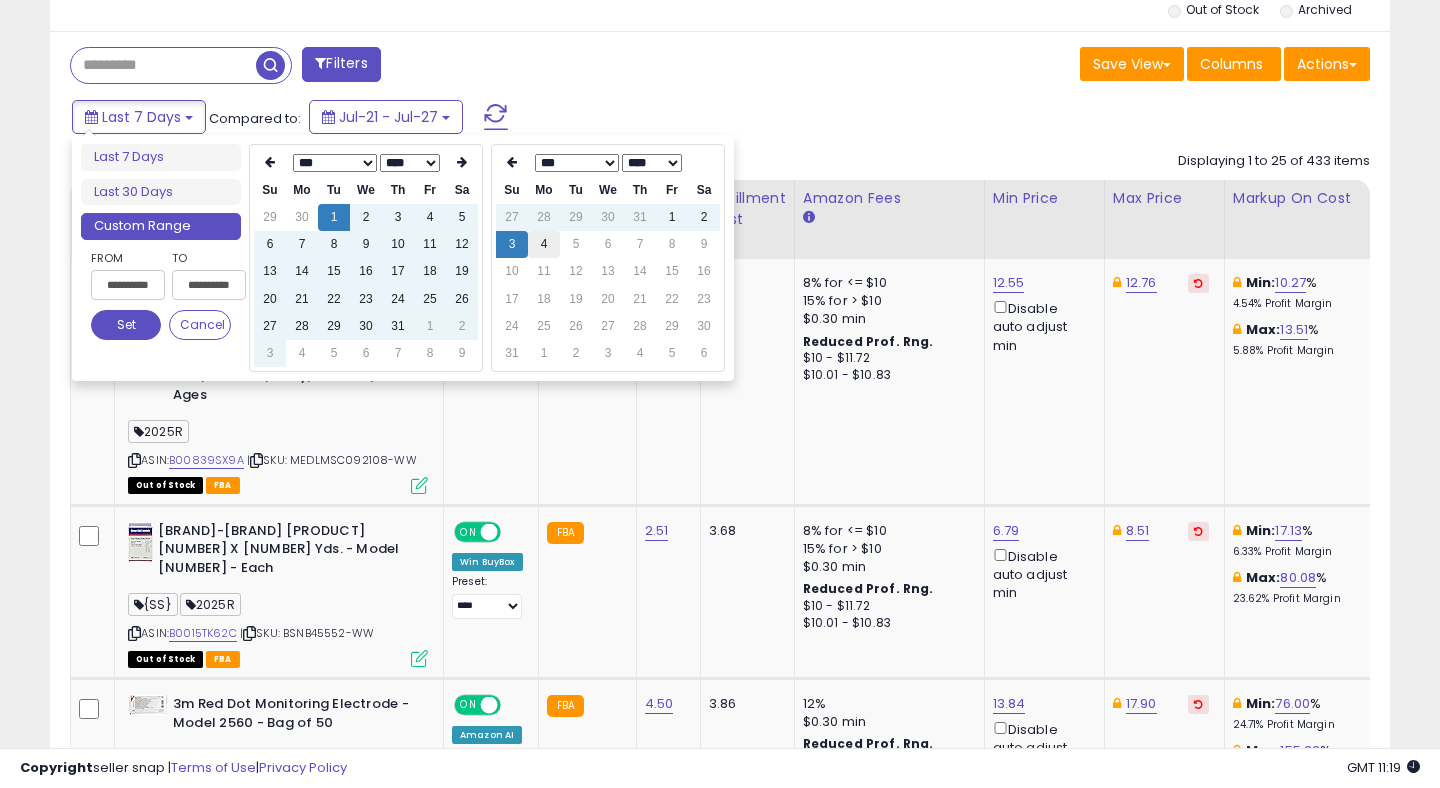 type on "**********" 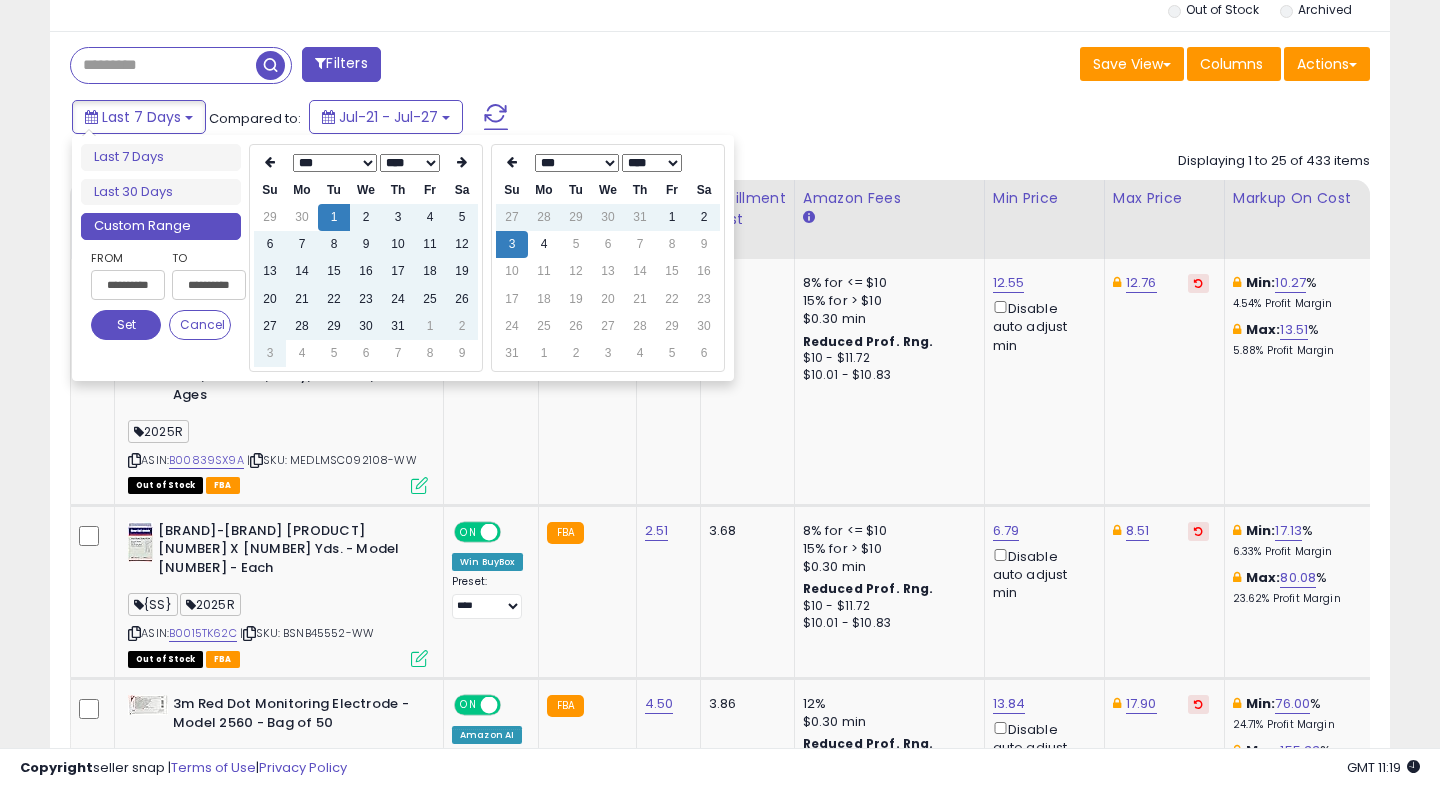 type on "**********" 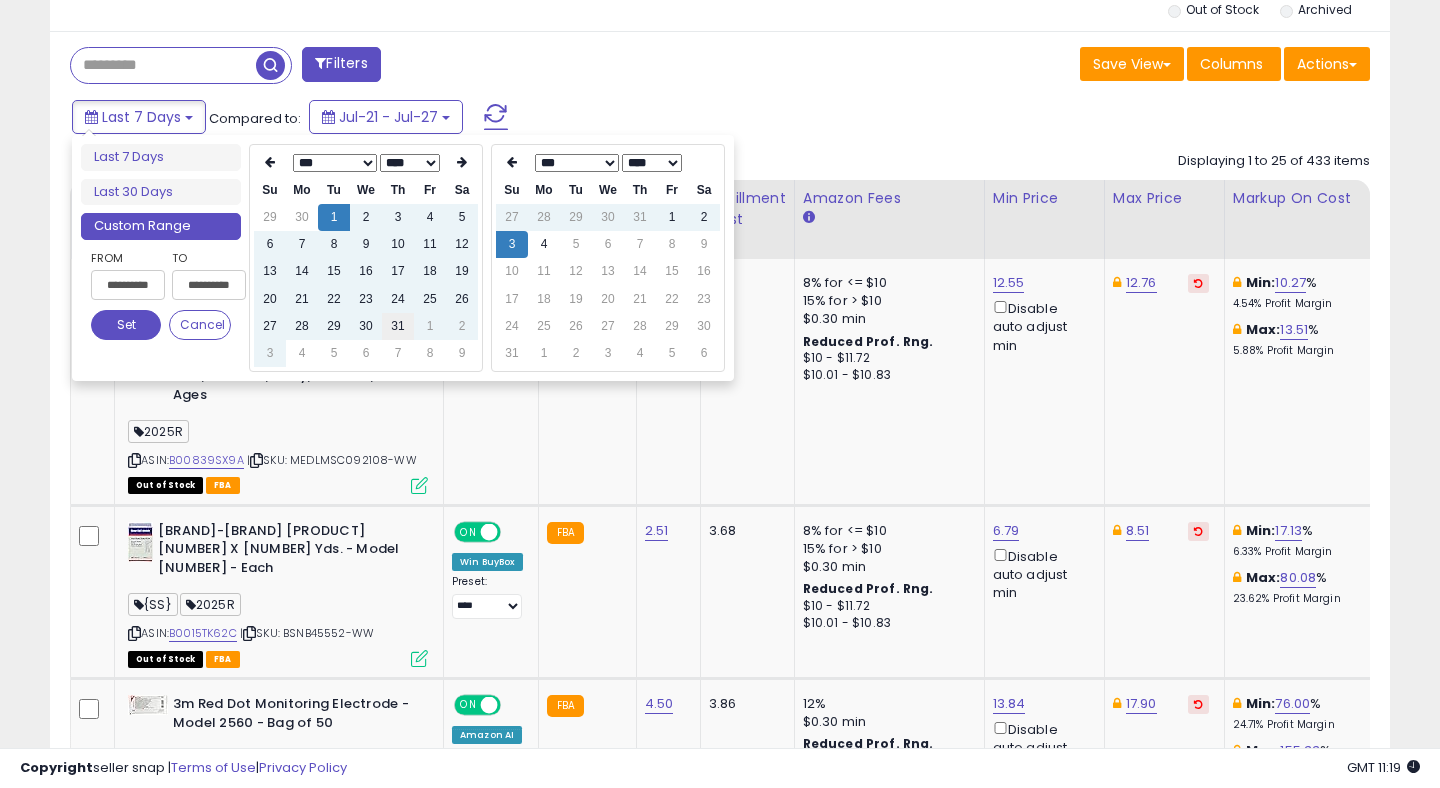 click on "31" at bounding box center (398, 326) 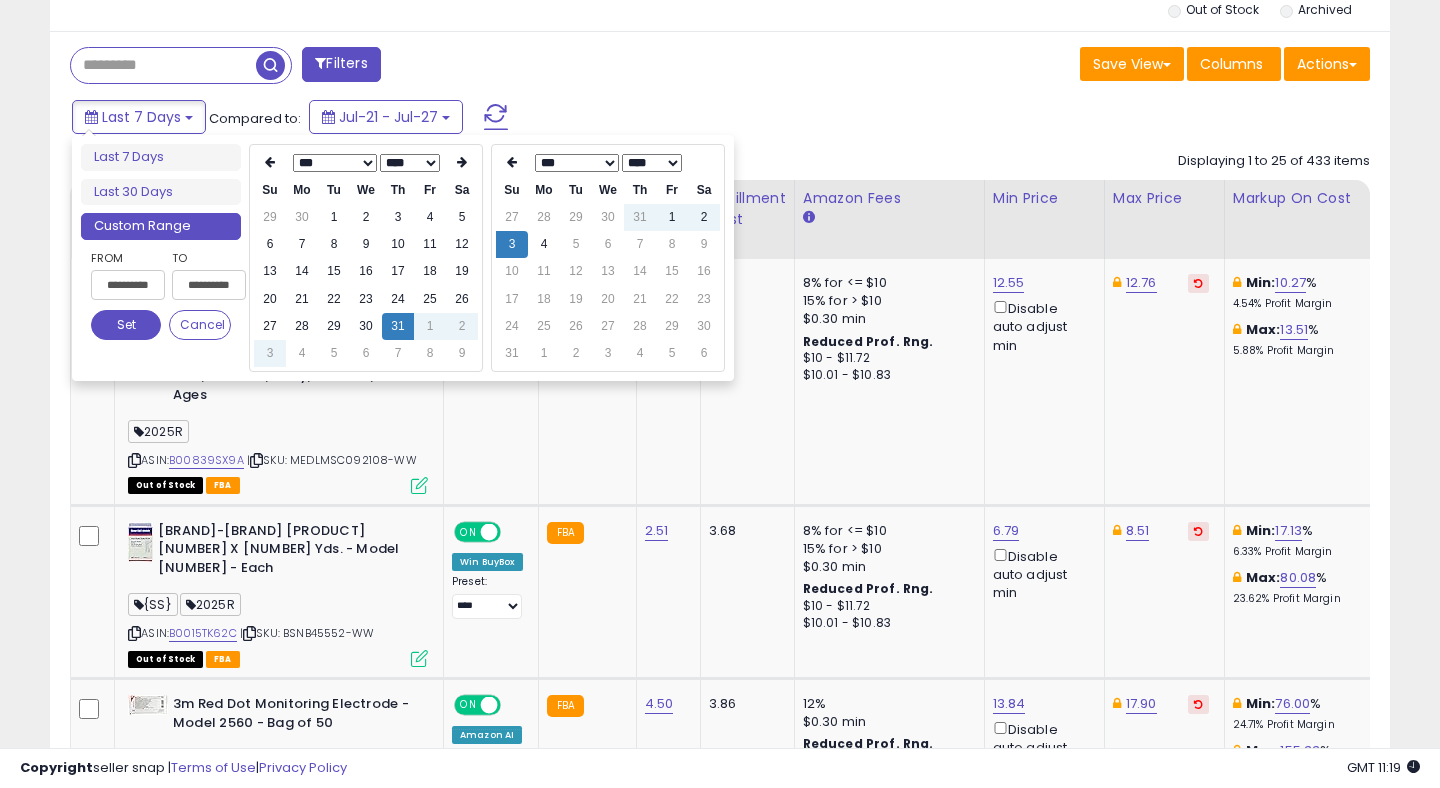 type on "**********" 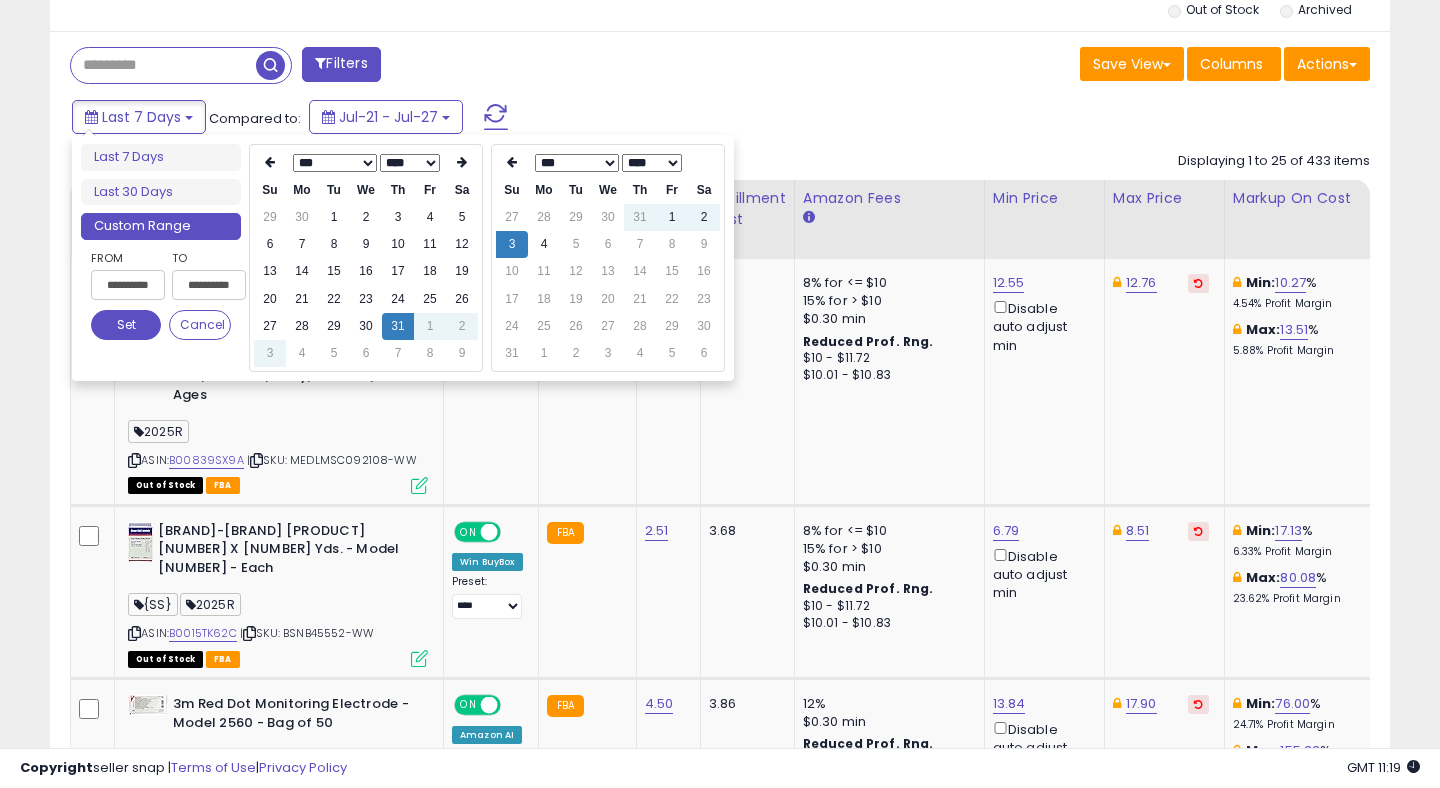 click on "Set" at bounding box center [126, 325] 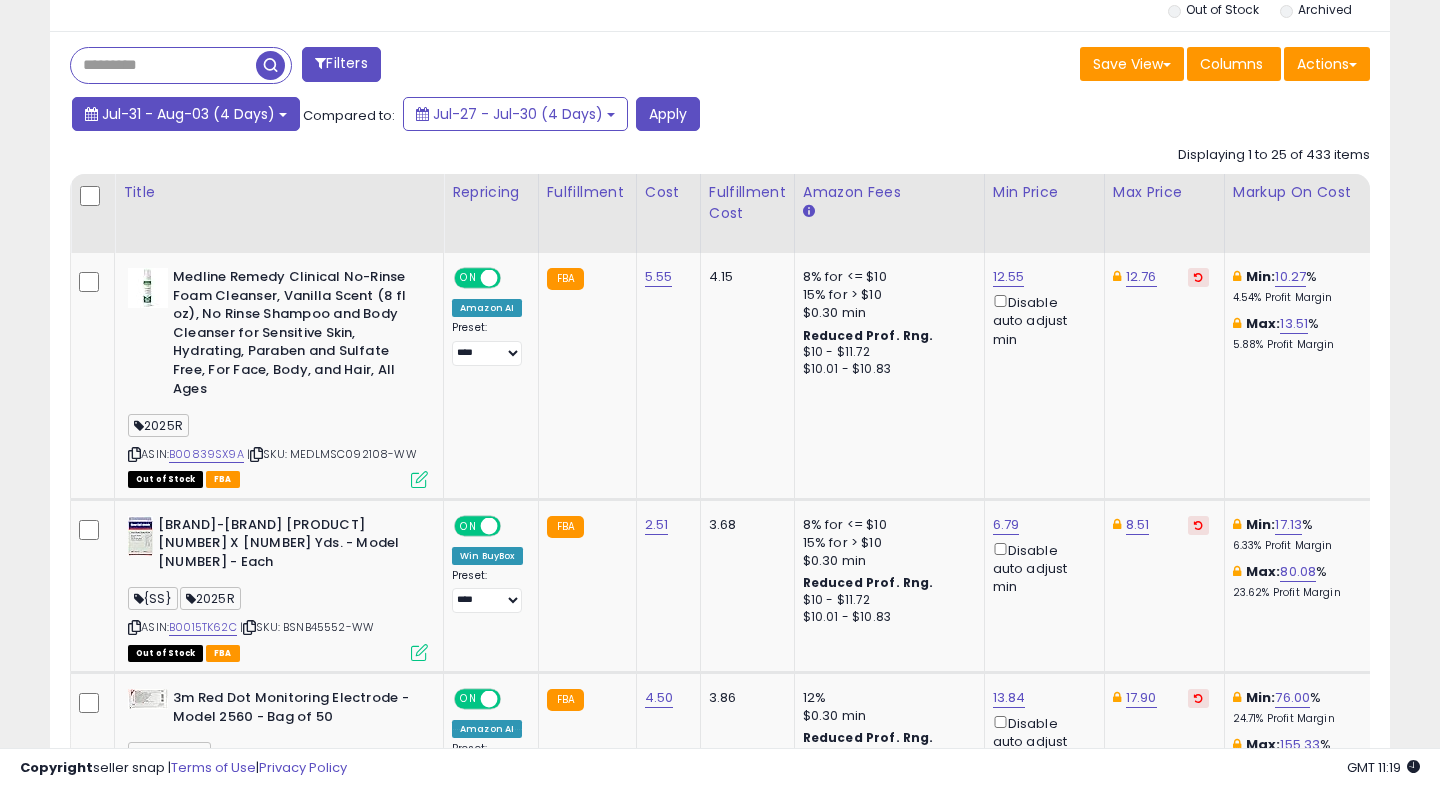 click on "Jul-31 - Aug-03 (4 Days)" at bounding box center [188, 114] 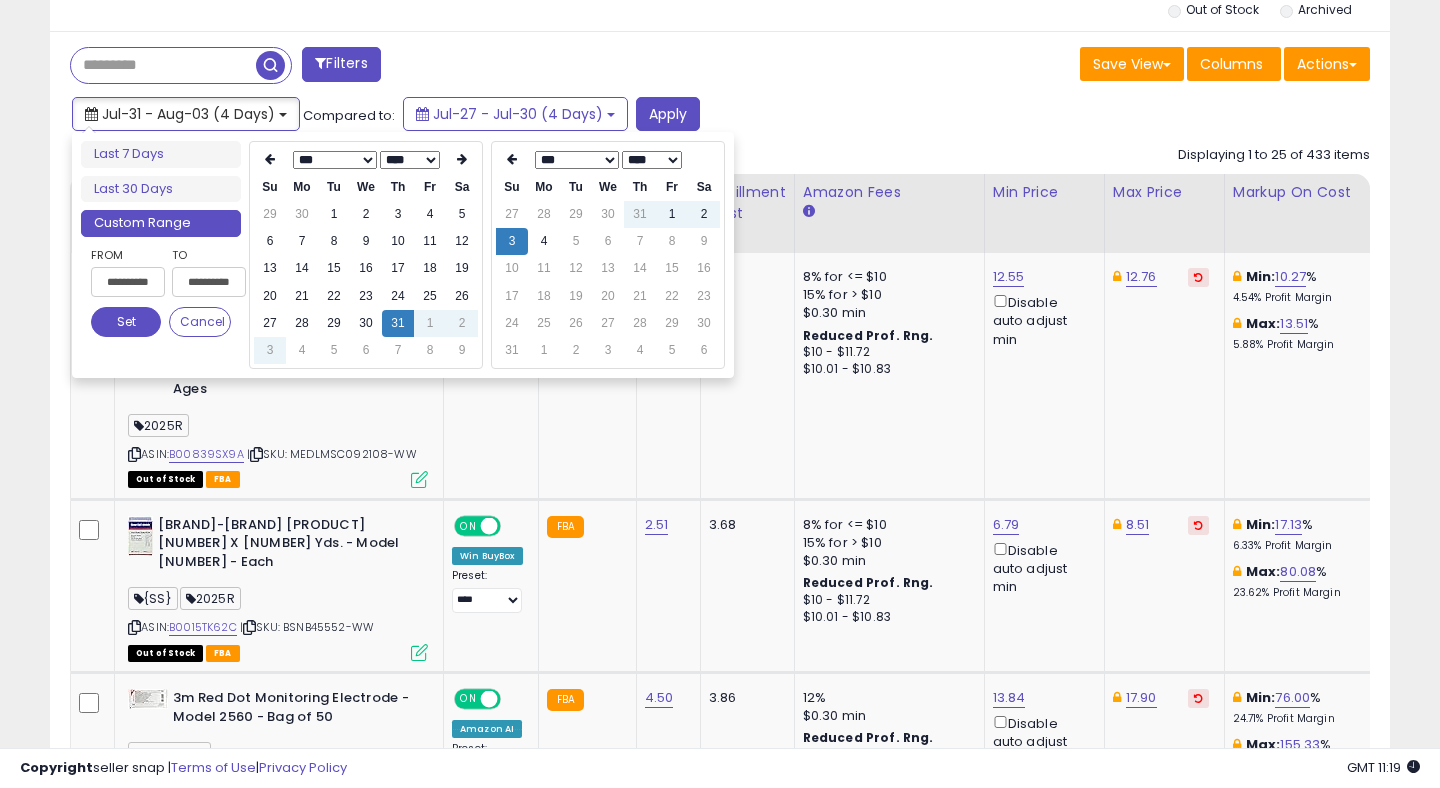 type on "**********" 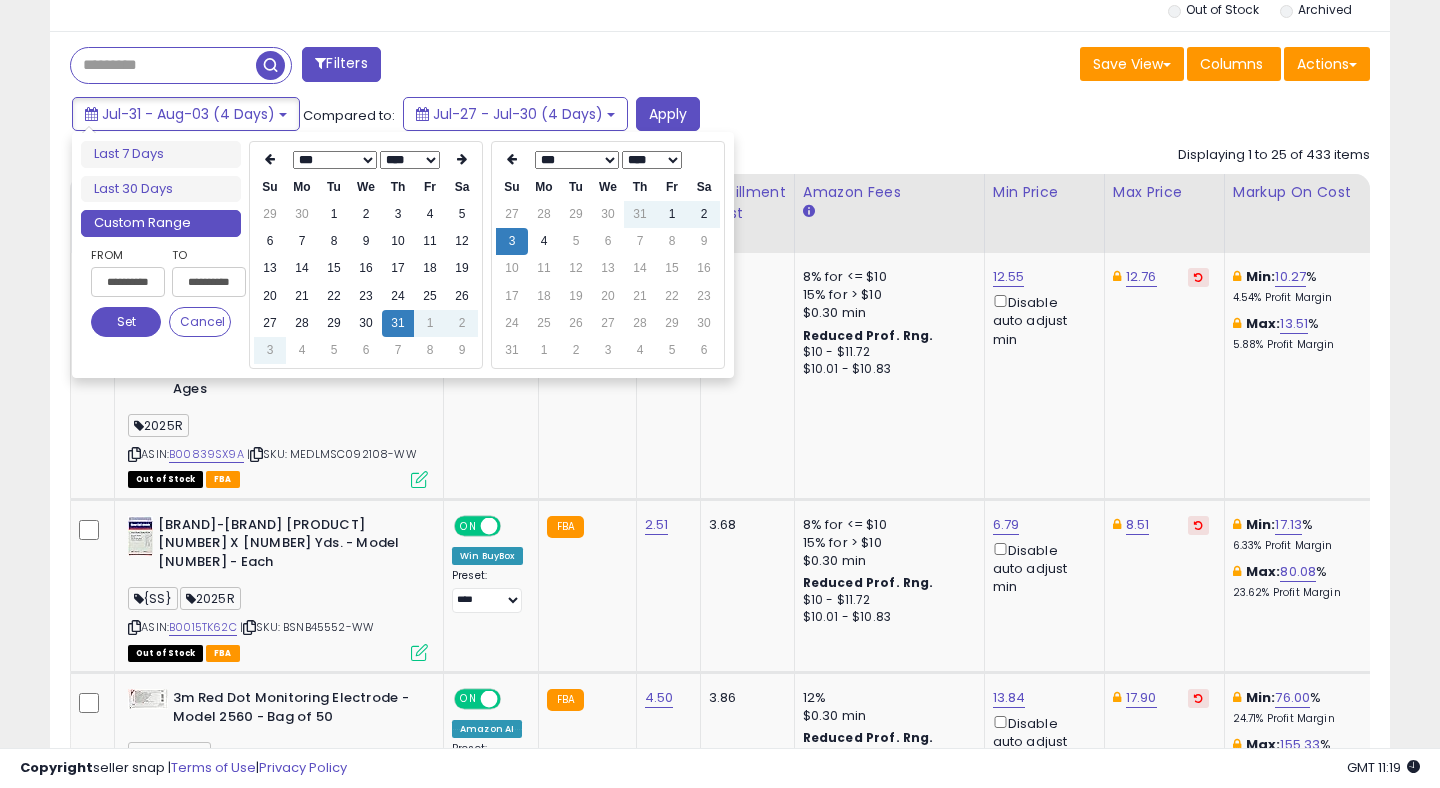 click on "31" at bounding box center [398, 323] 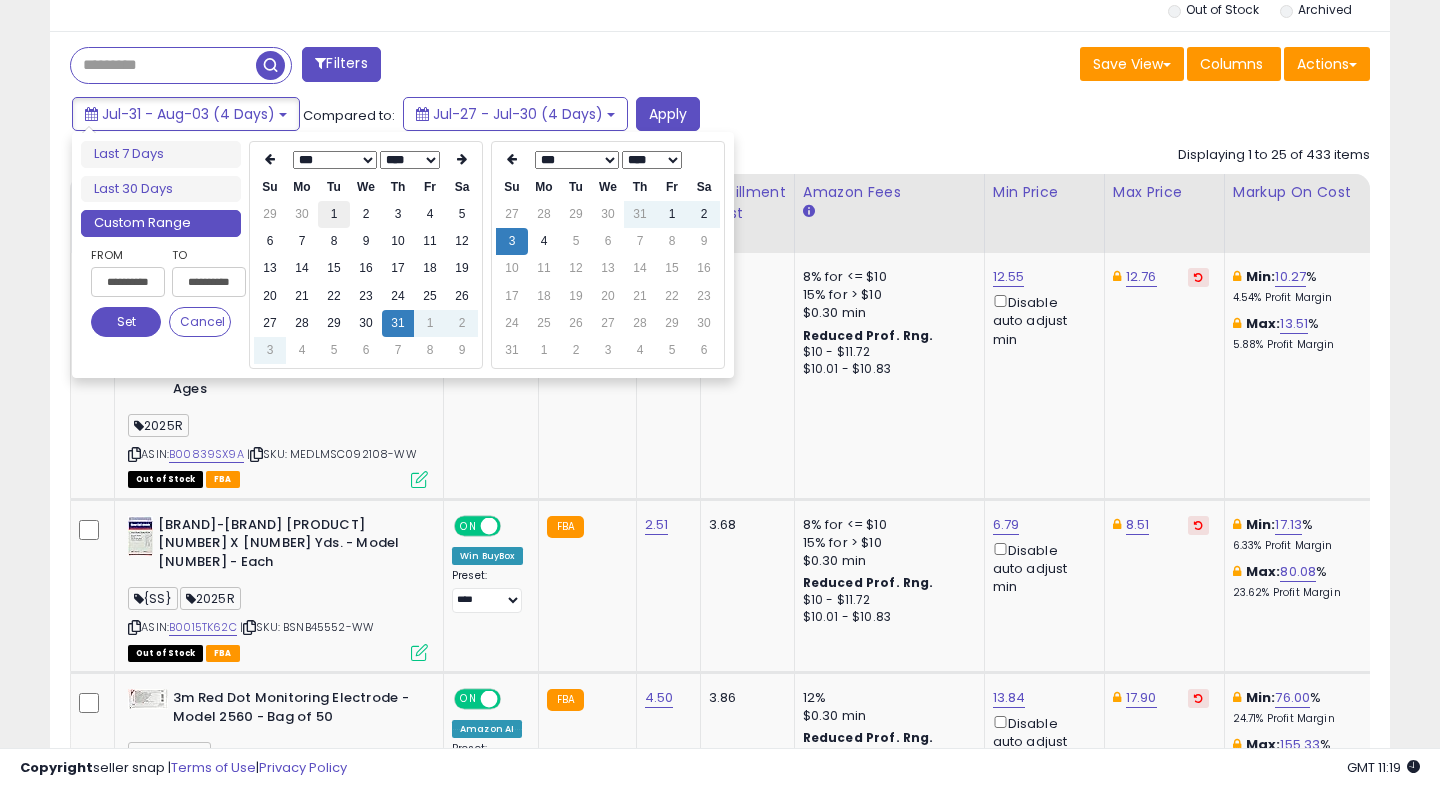 click on "1" at bounding box center [334, 214] 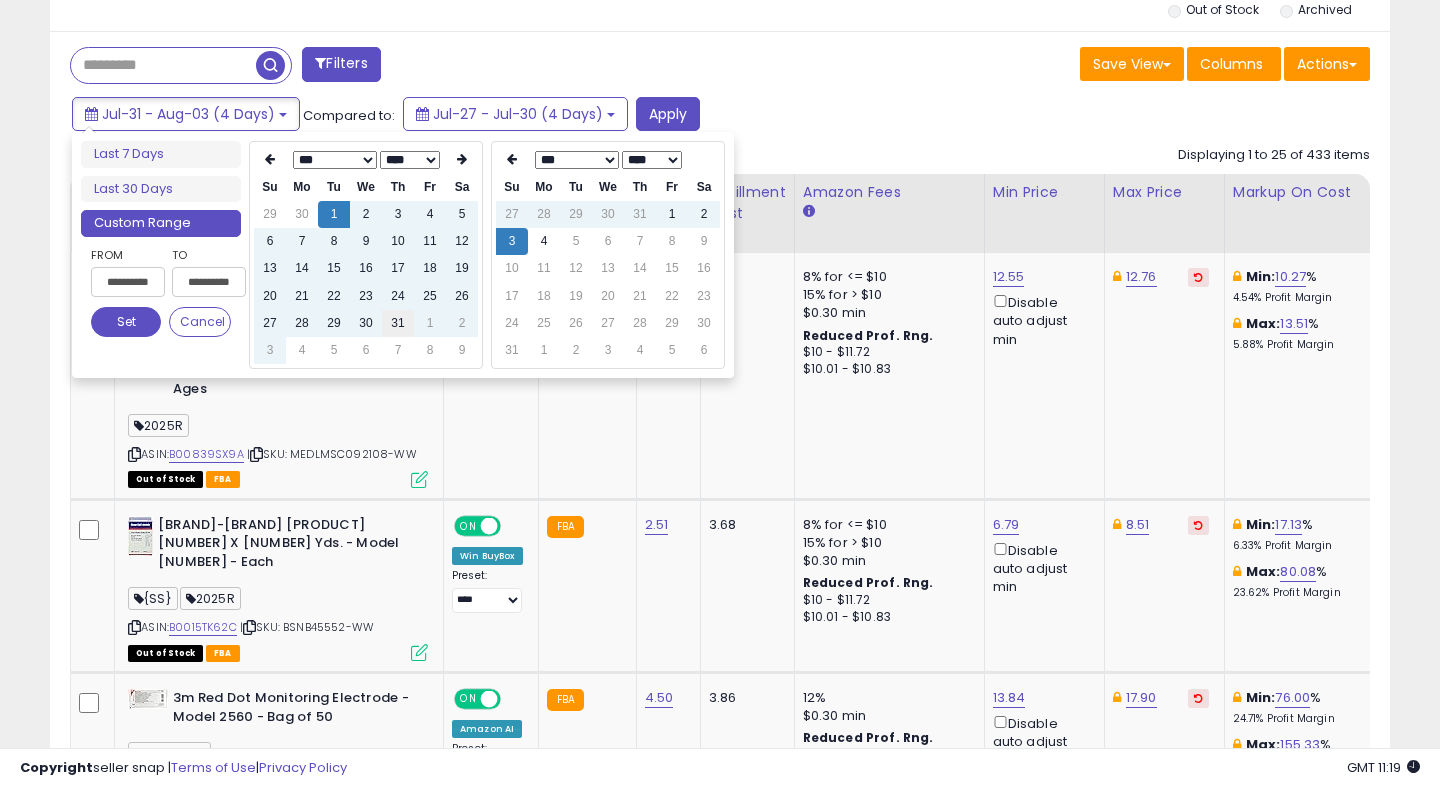 click on "31" at bounding box center (398, 323) 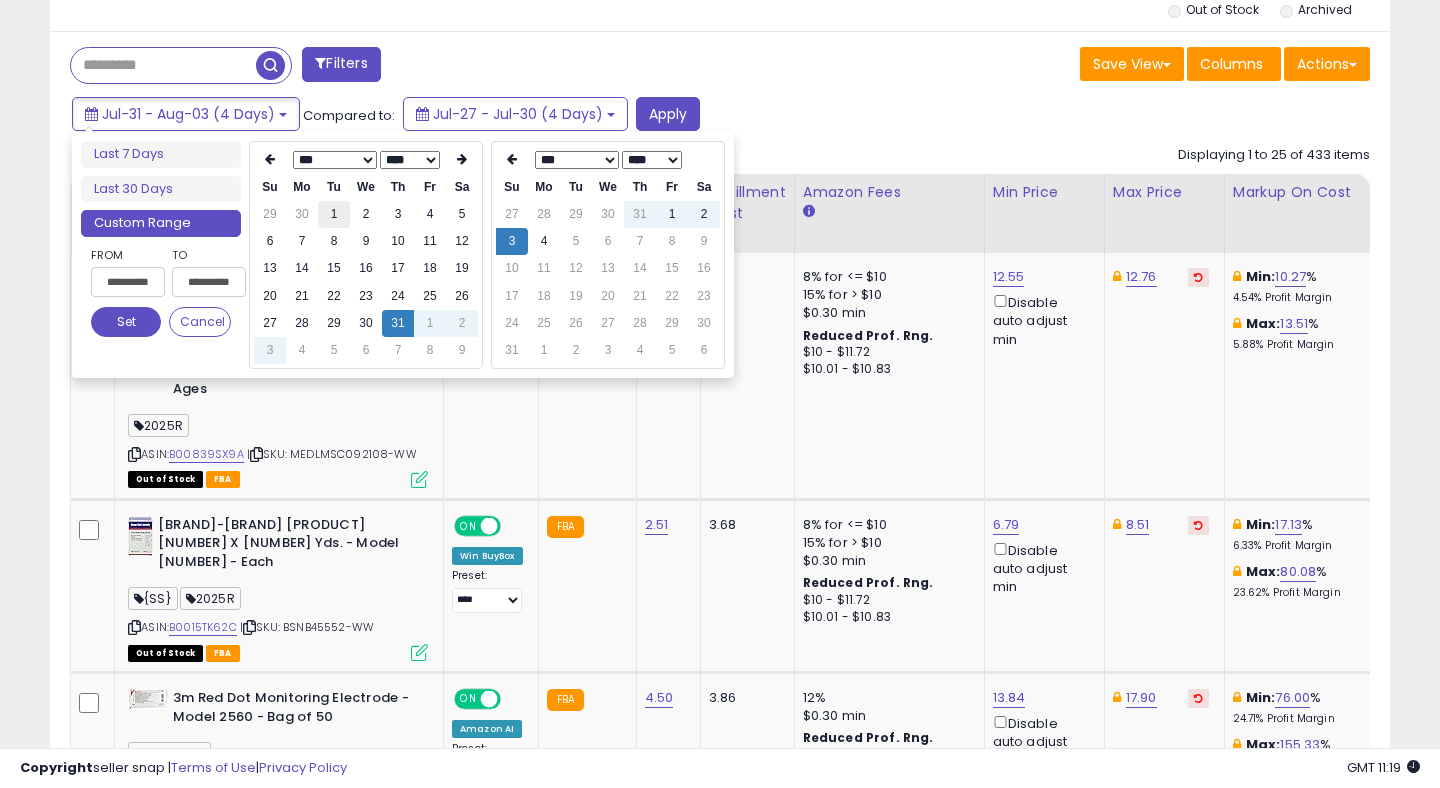 click on "1" at bounding box center (334, 214) 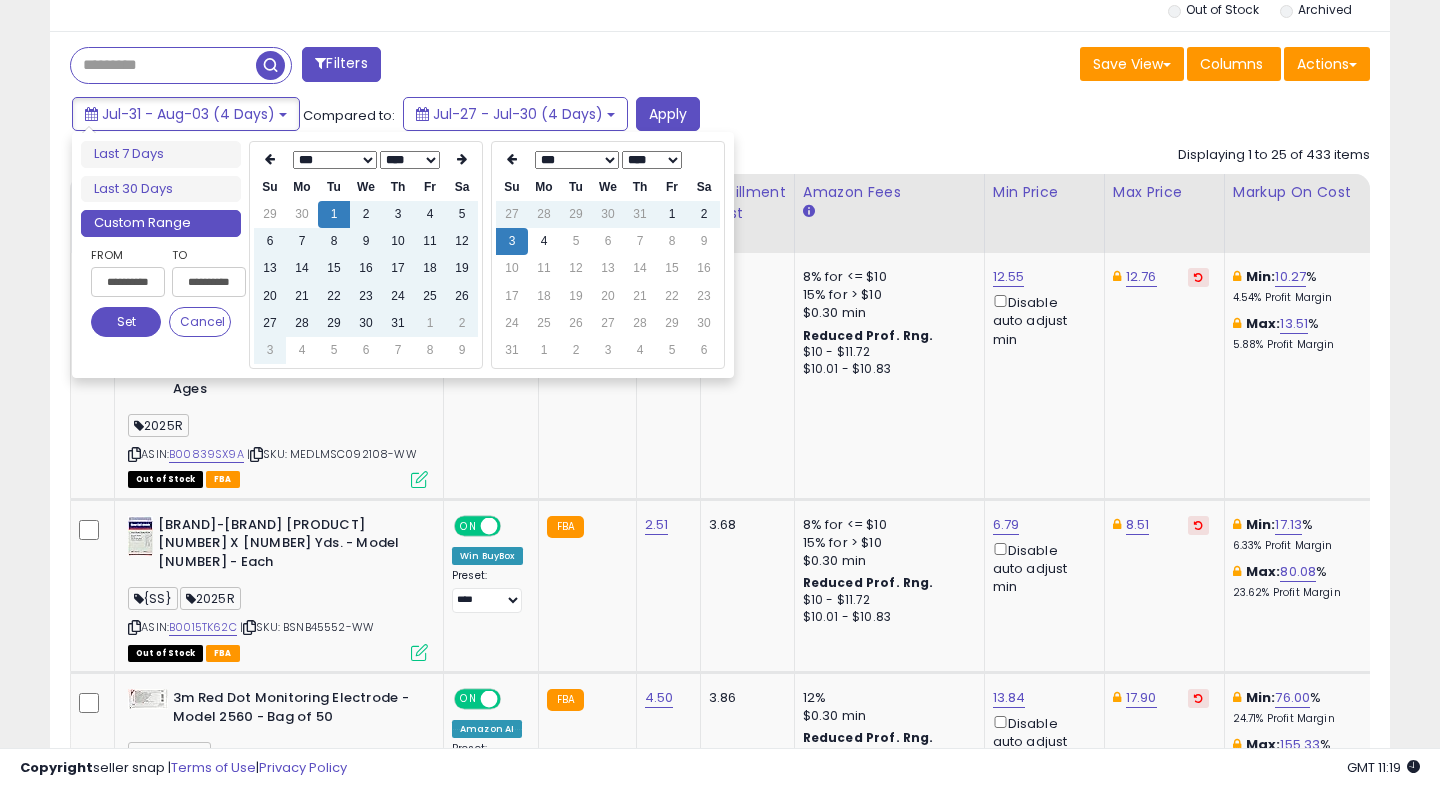 type on "**********" 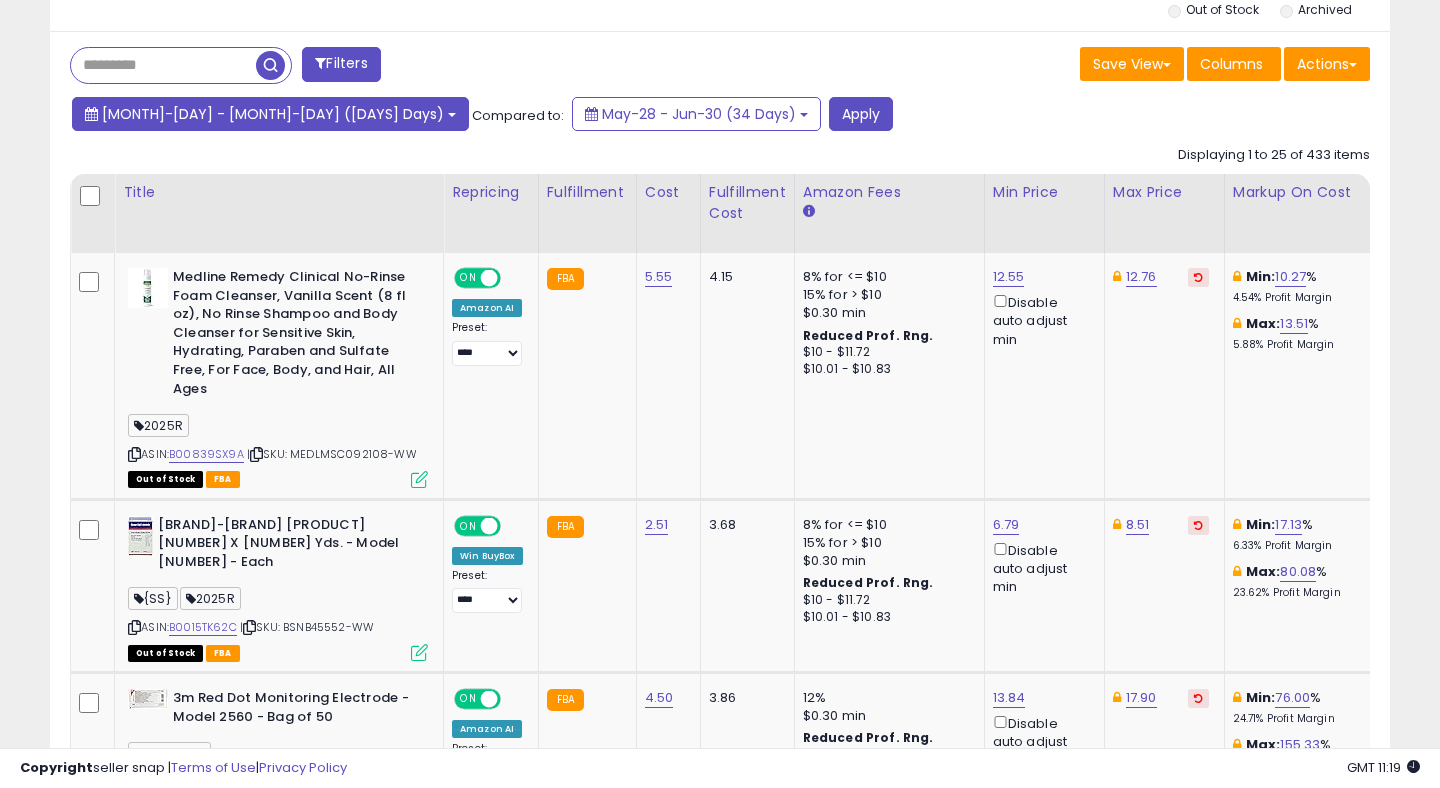 click on "[MONTH]-[DAY] - [MONTH]-[DAY] ([DAYS] Days)" at bounding box center (273, 114) 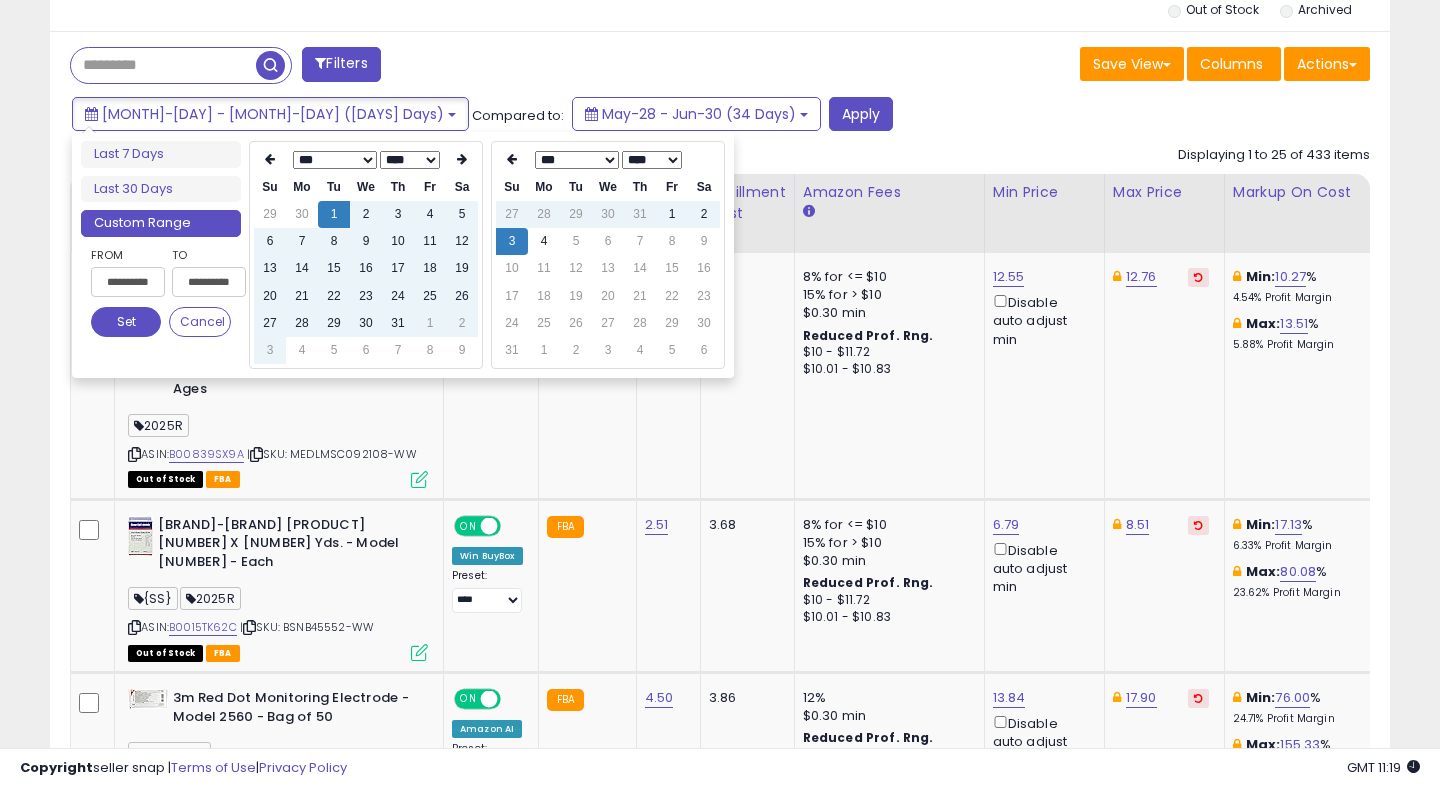 click on "**********" at bounding box center [209, 282] 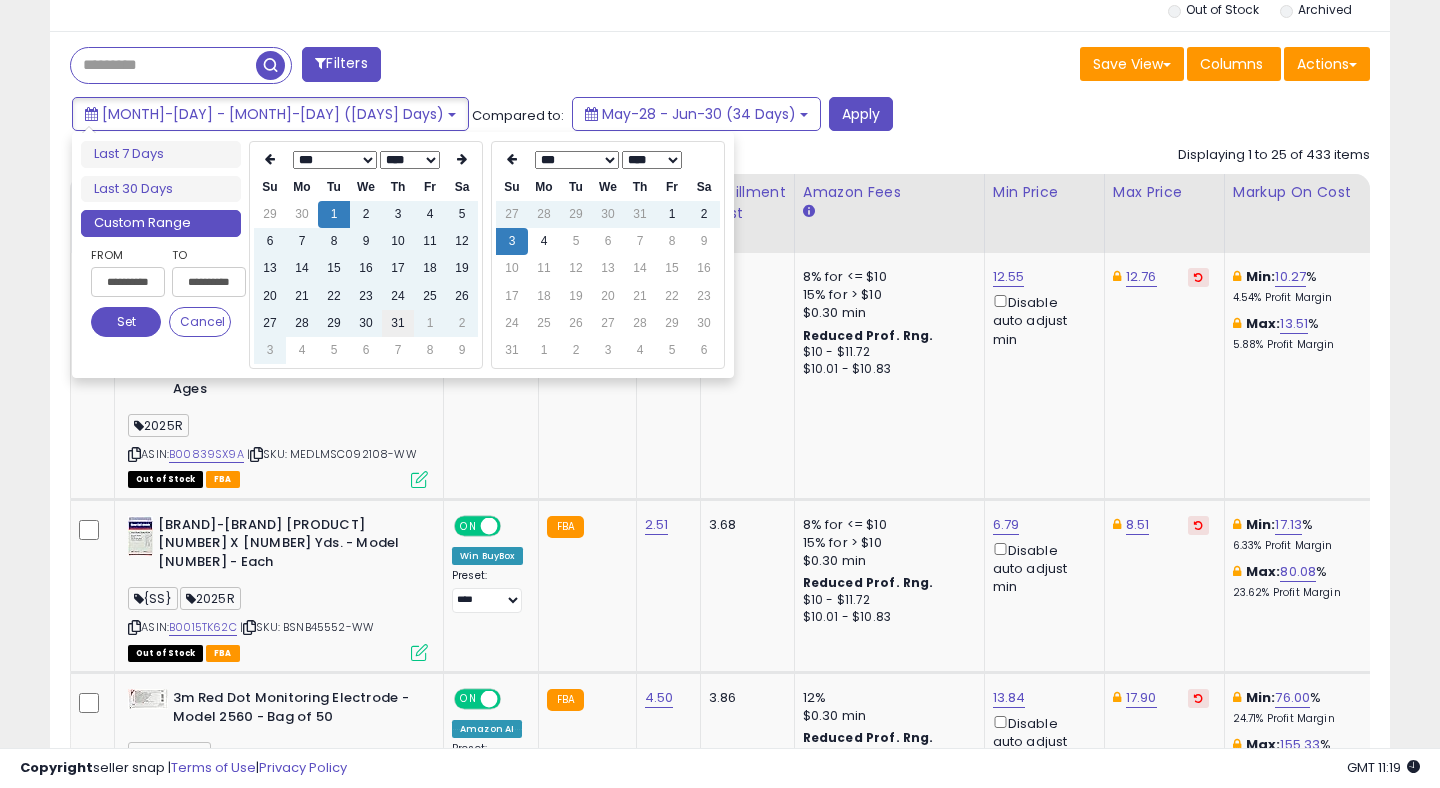 click on "31" at bounding box center (398, 323) 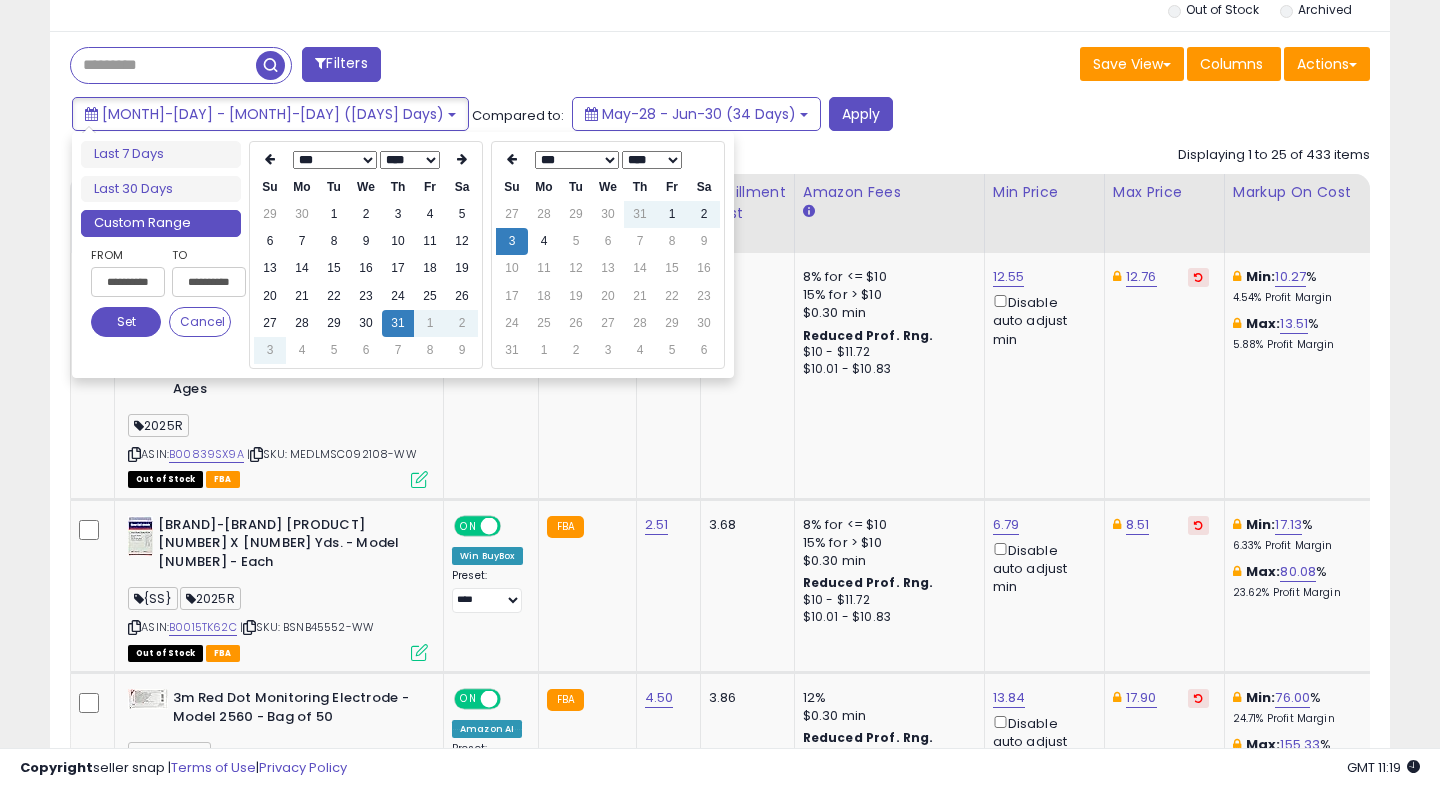 type on "**********" 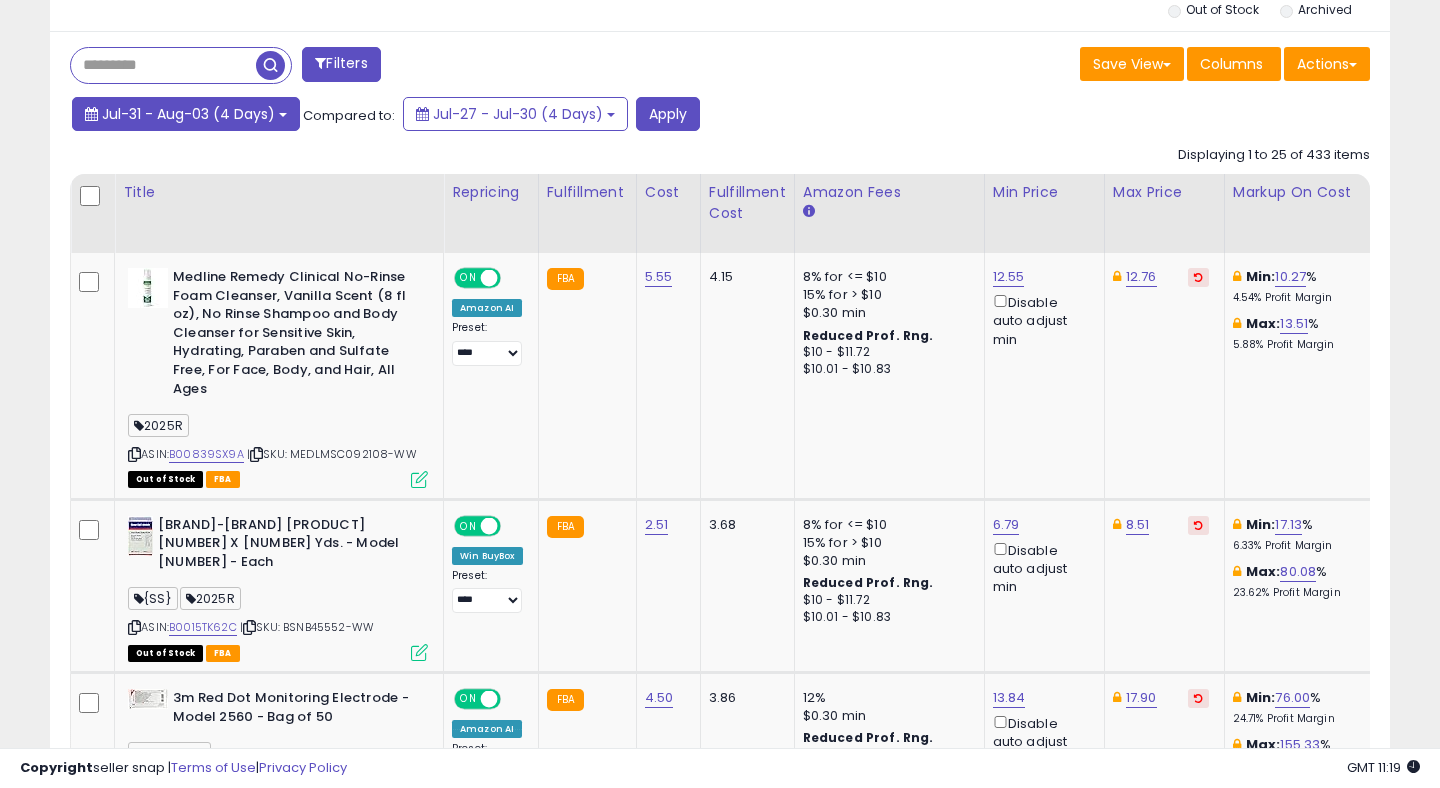 click on "Jul-31 - Aug-03 (4 Days)" at bounding box center (186, 114) 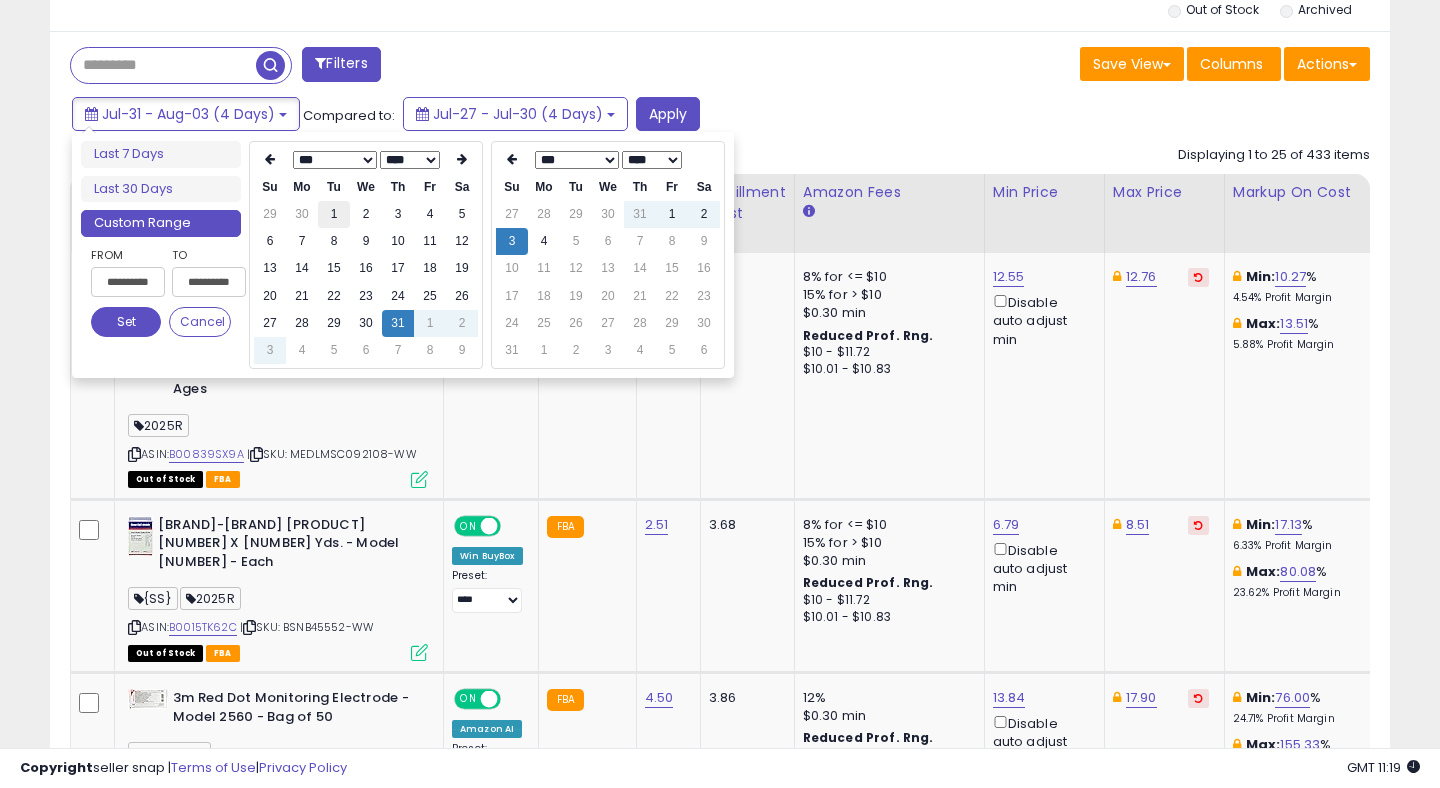 click on "1" at bounding box center [334, 214] 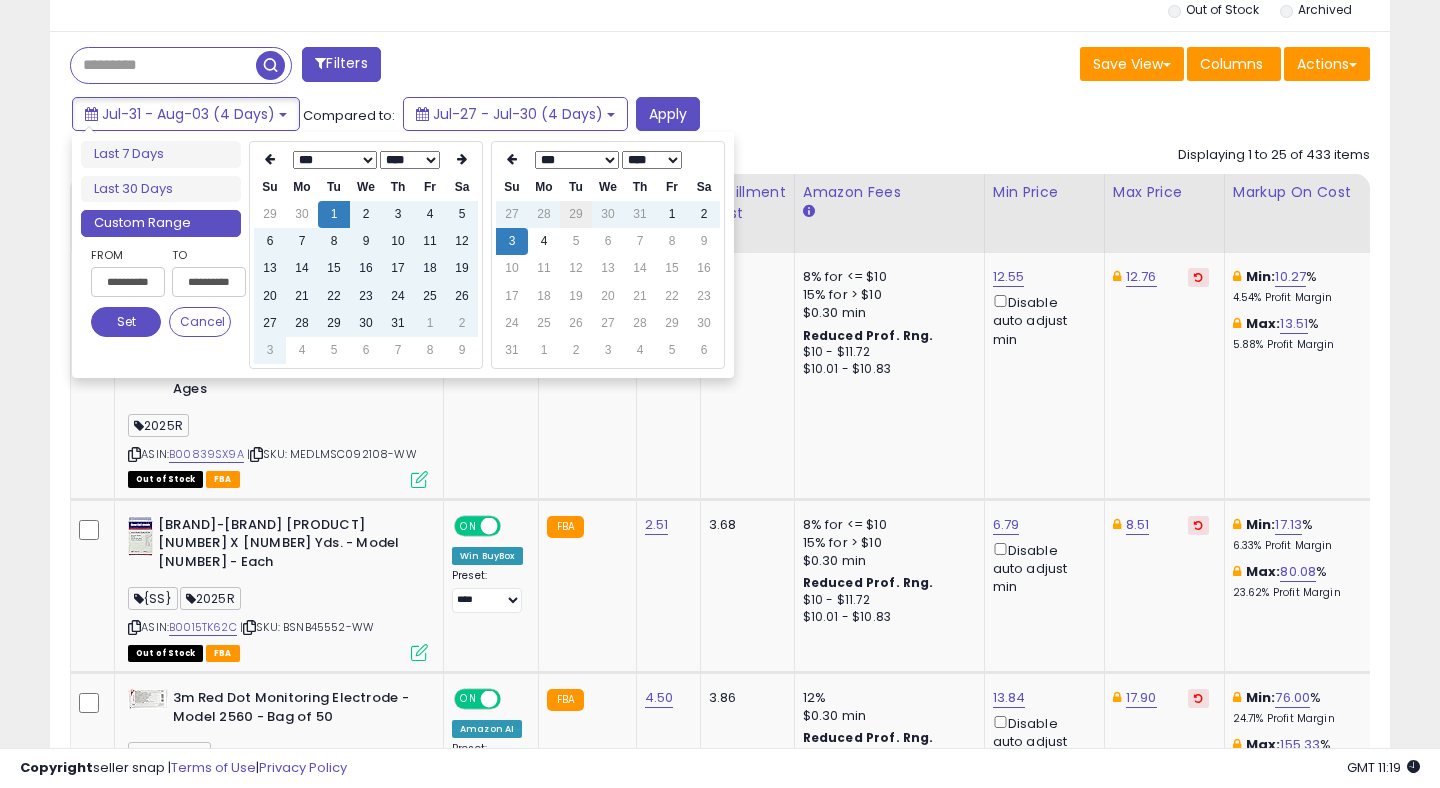 type on "**********" 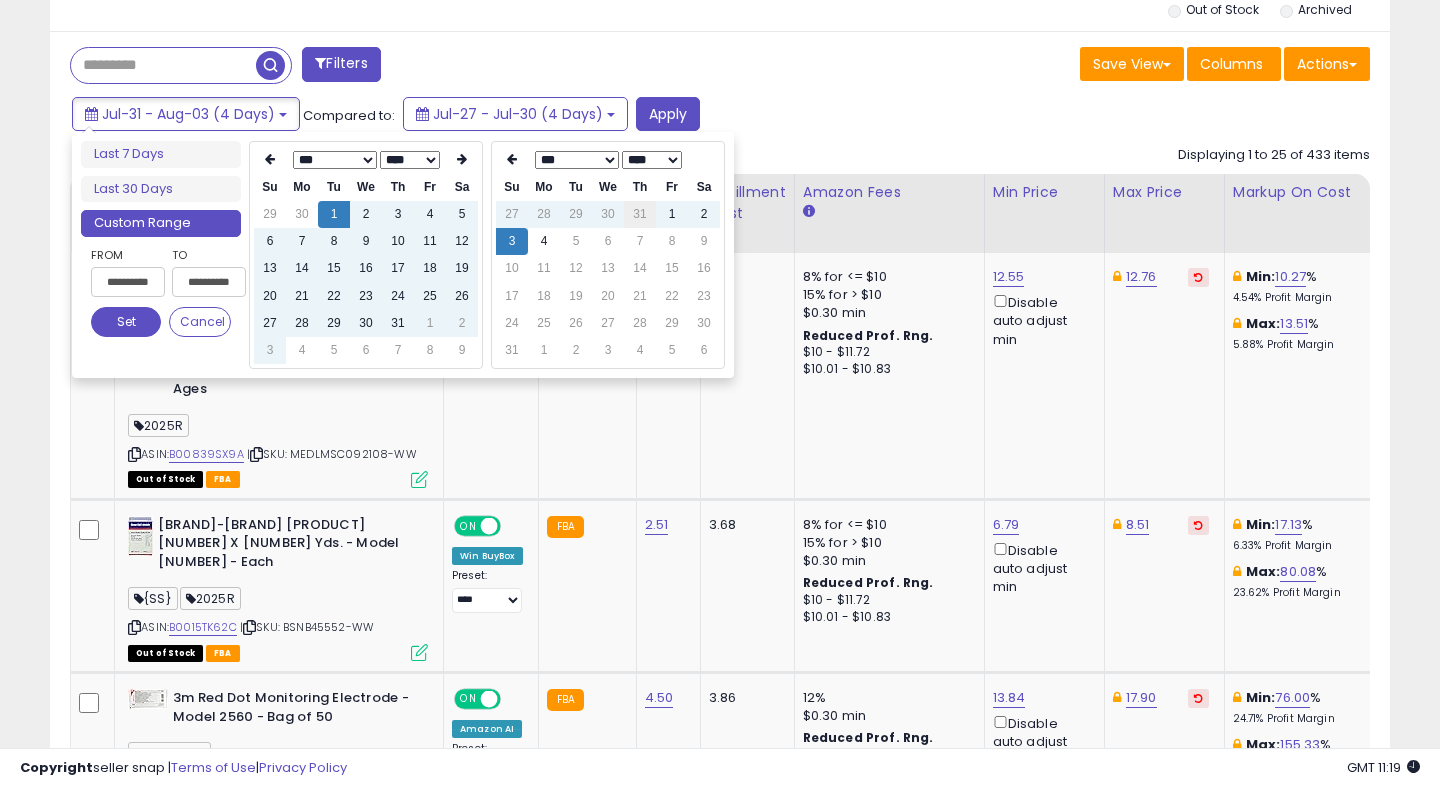 click on "31" at bounding box center (640, 214) 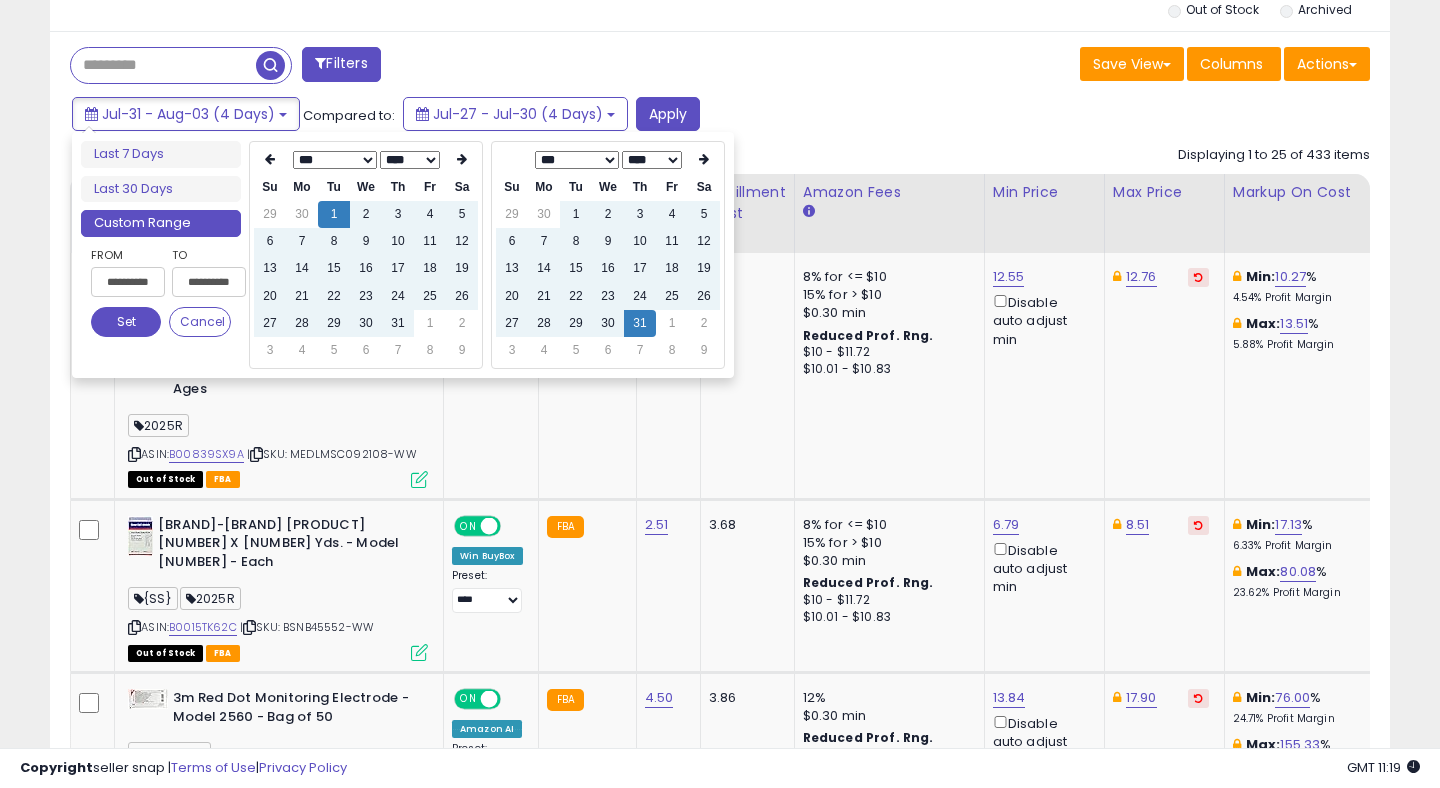type on "**********" 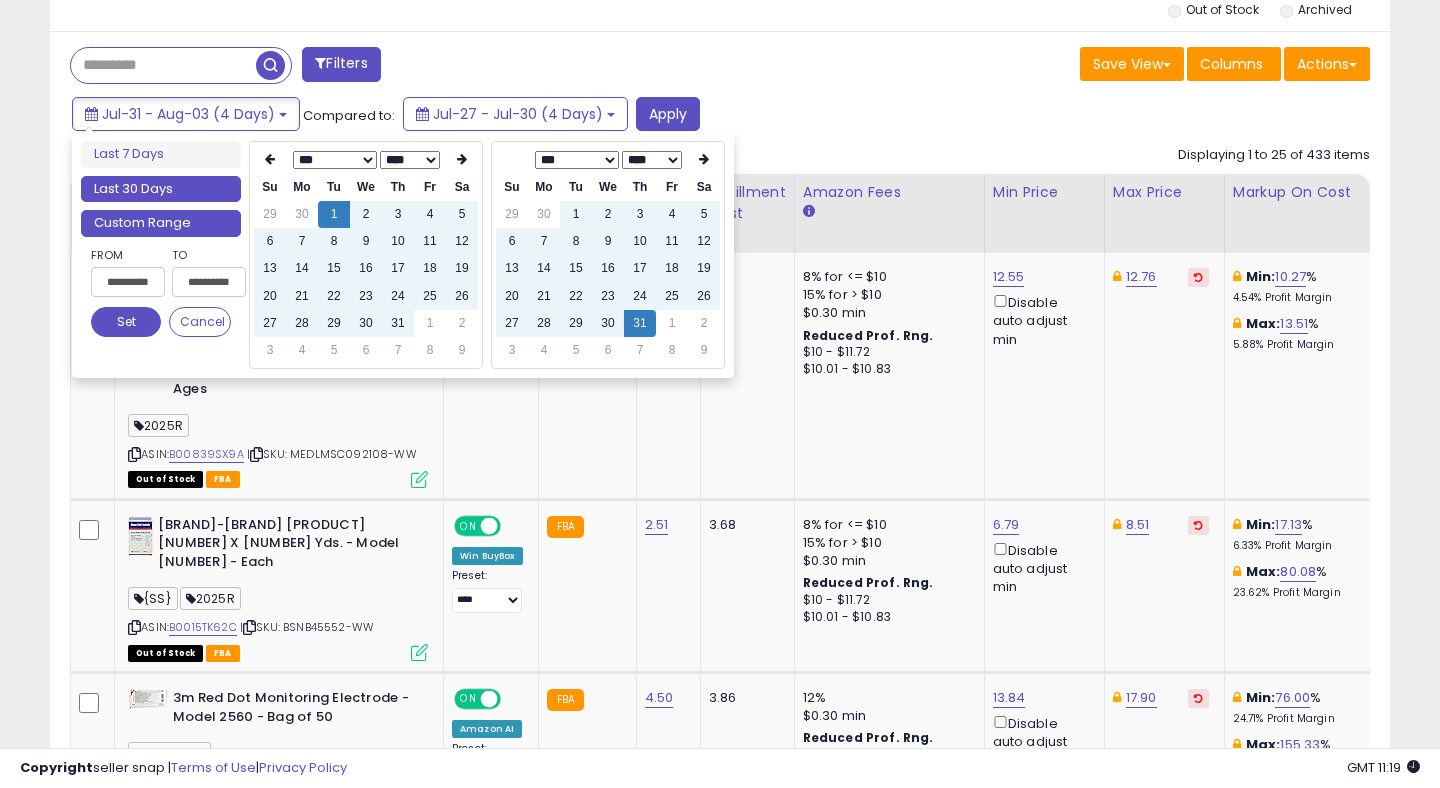 type on "**********" 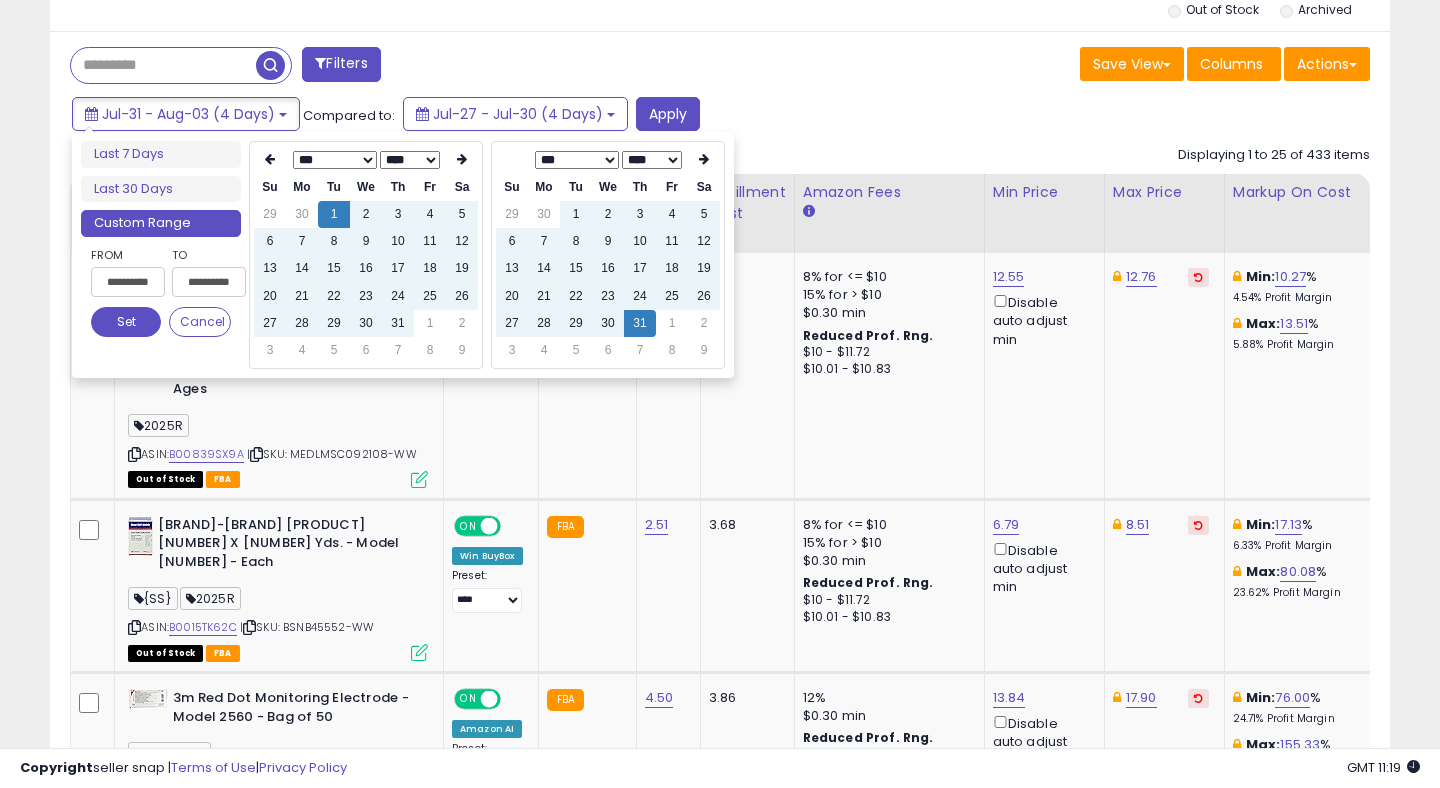 type on "**********" 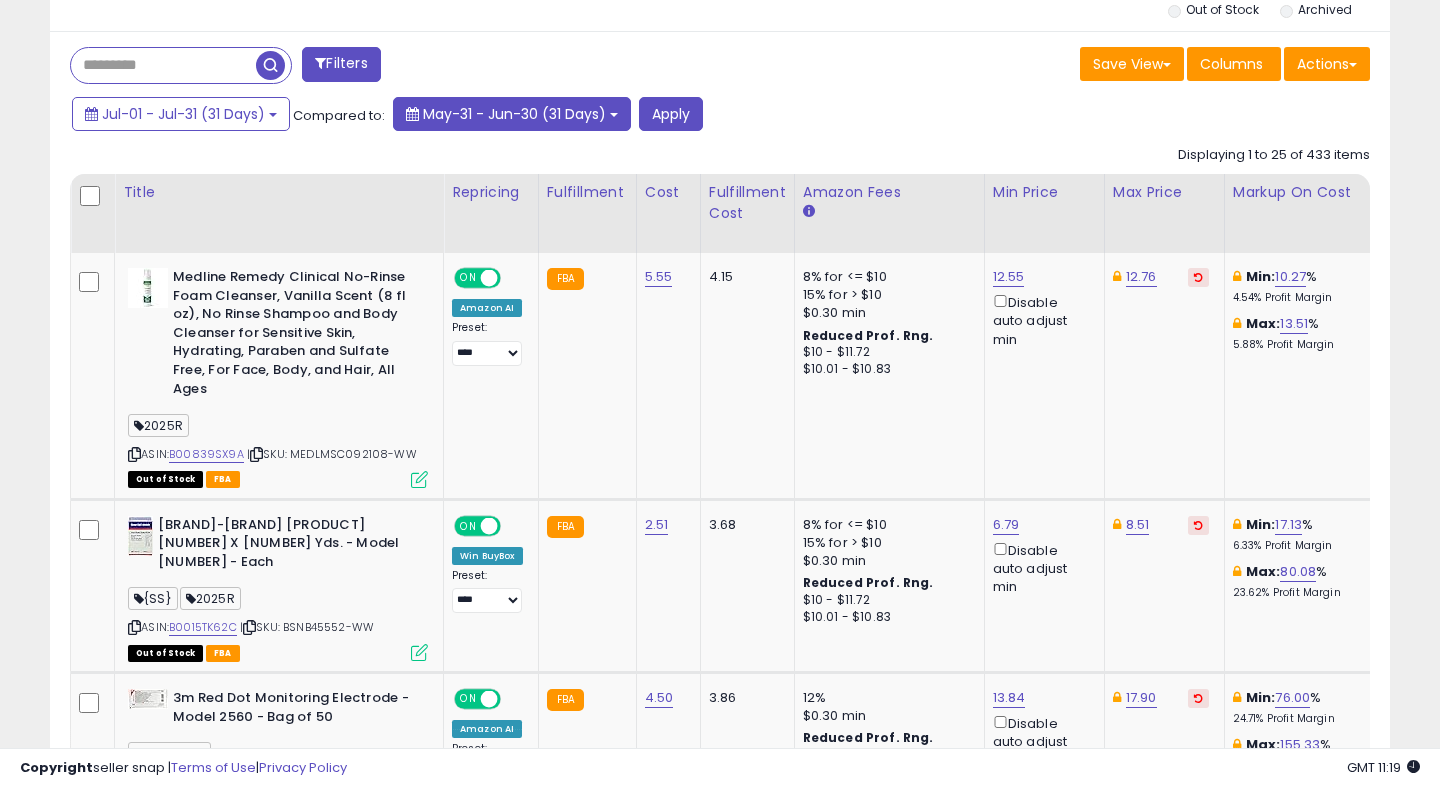 click on "May-31 - Jun-30 (31 Days)" at bounding box center (514, 114) 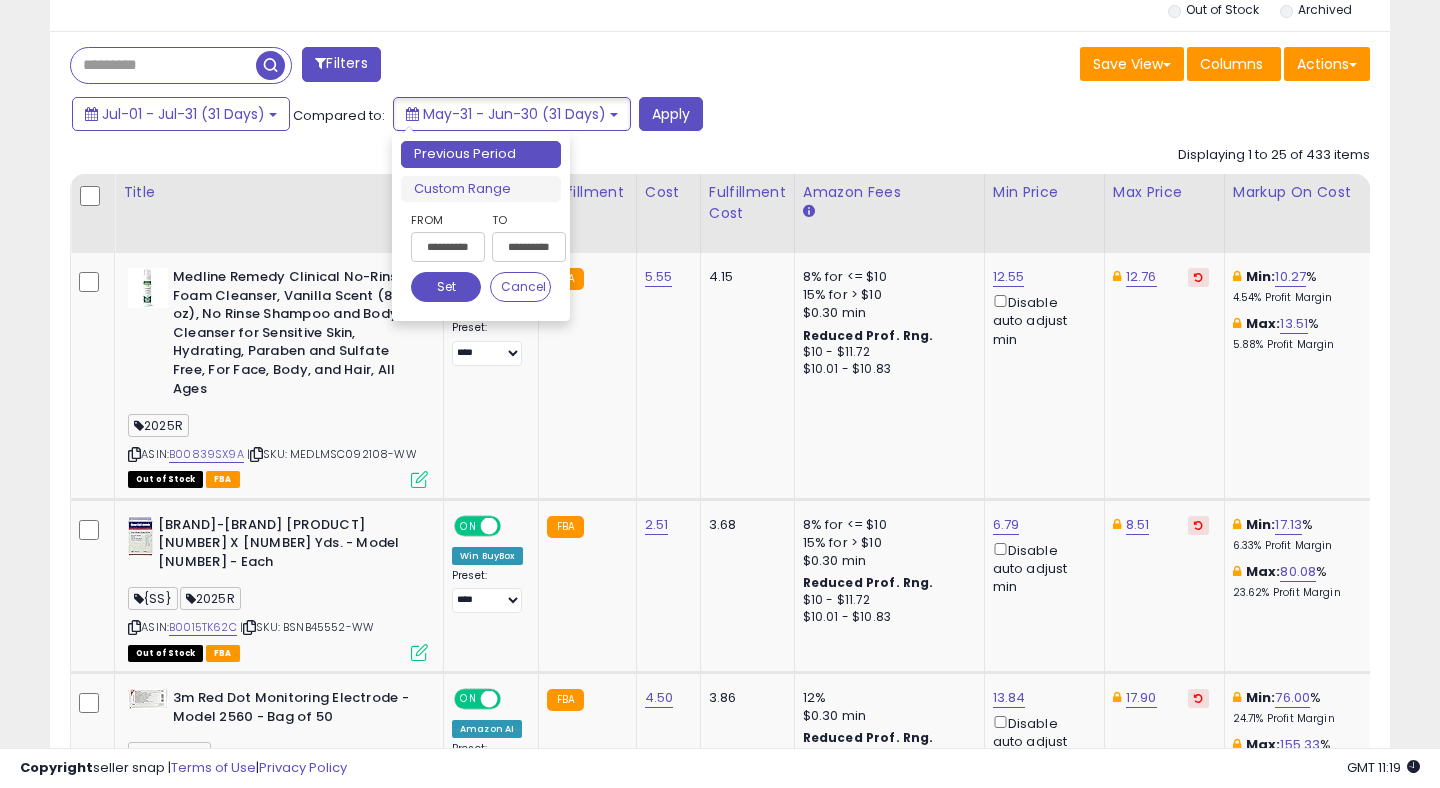 click on "**********" at bounding box center [448, 247] 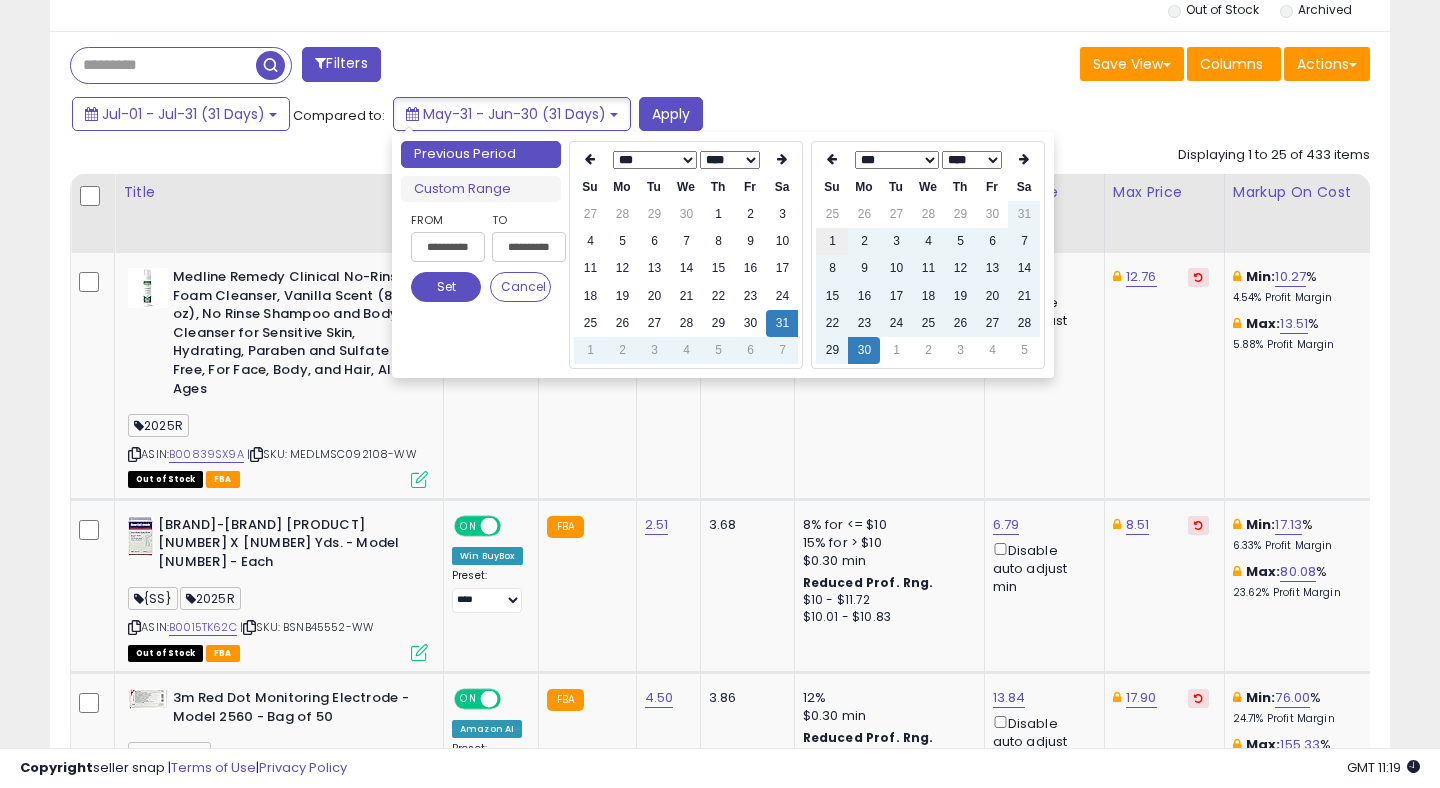 type on "**********" 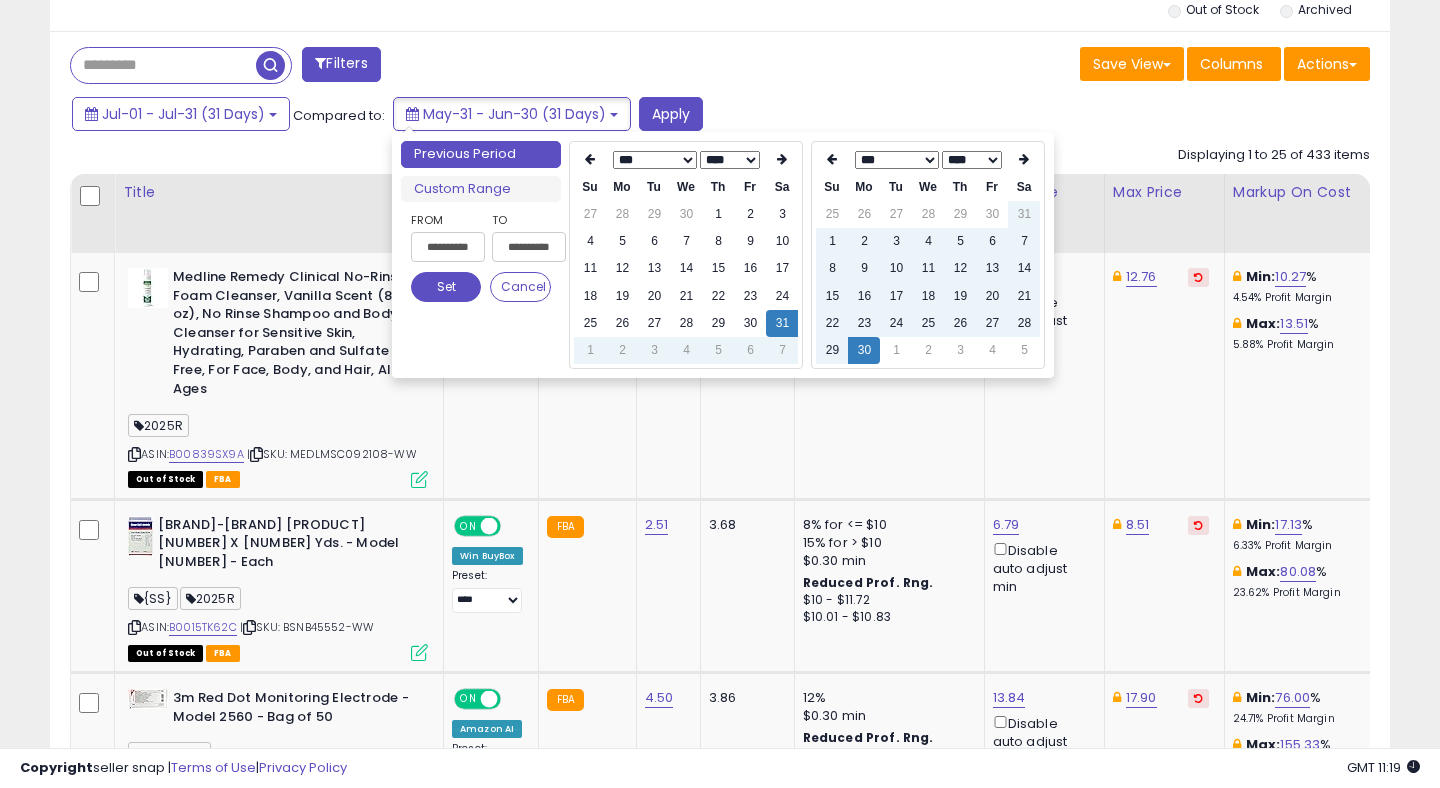 type on "**********" 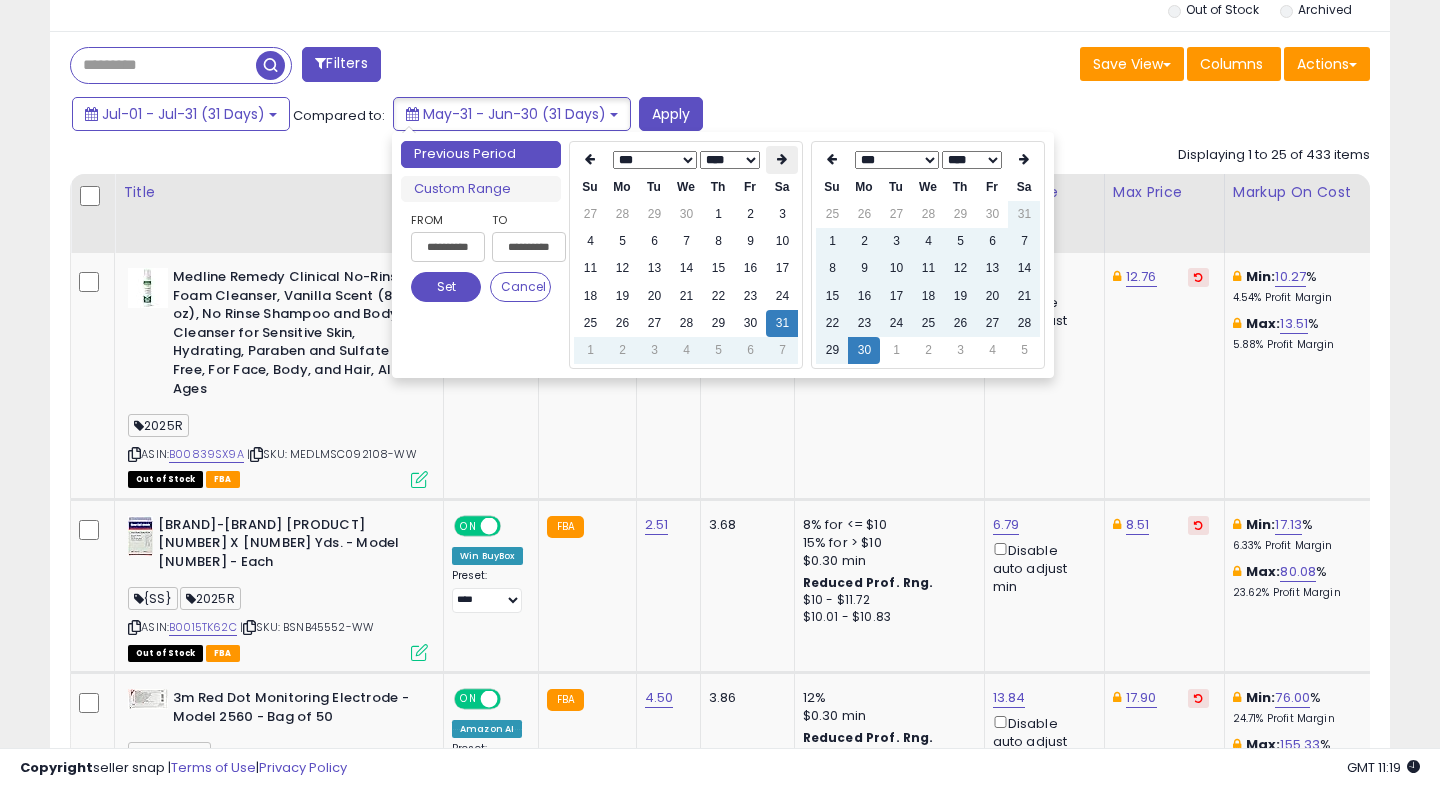 click at bounding box center (782, 160) 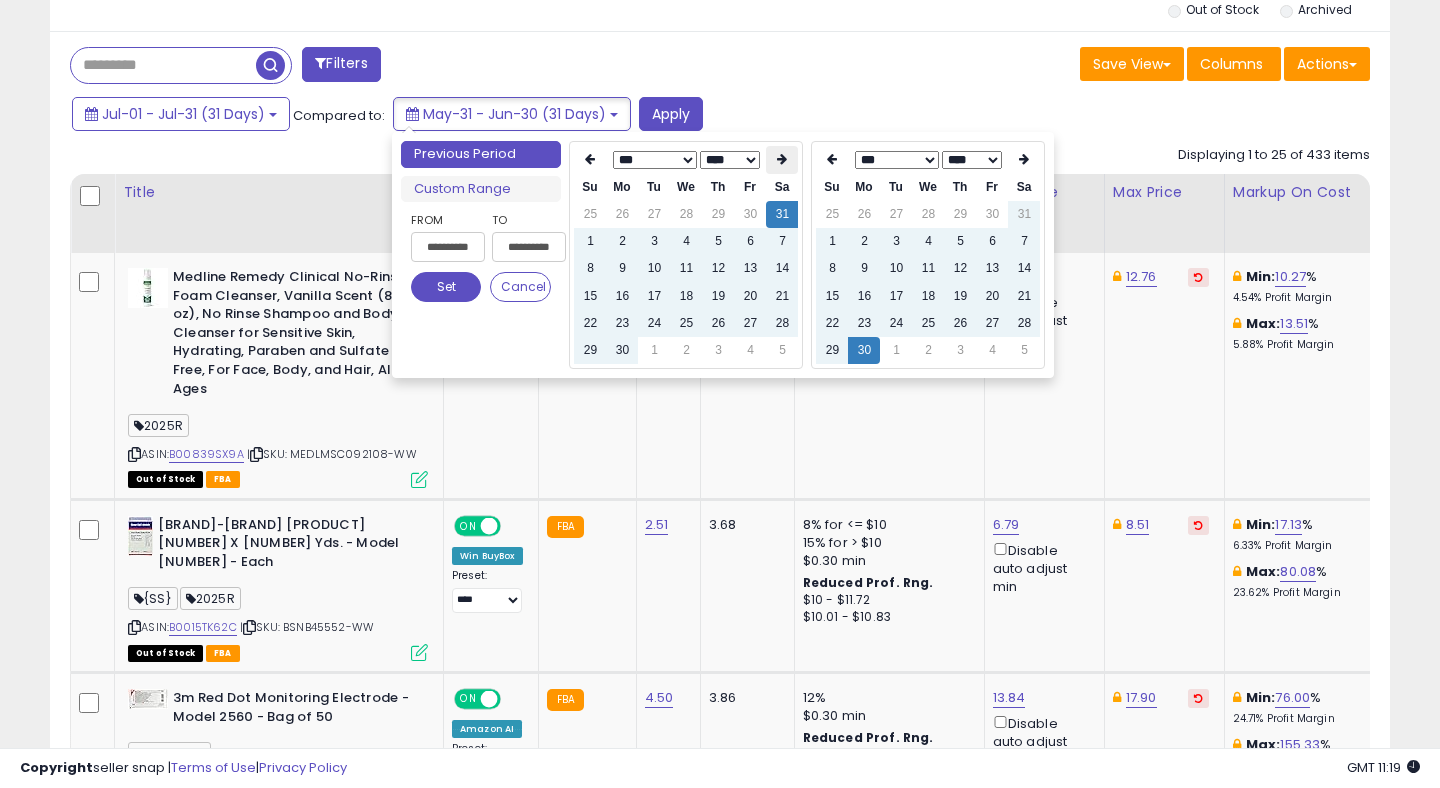 click at bounding box center (782, 159) 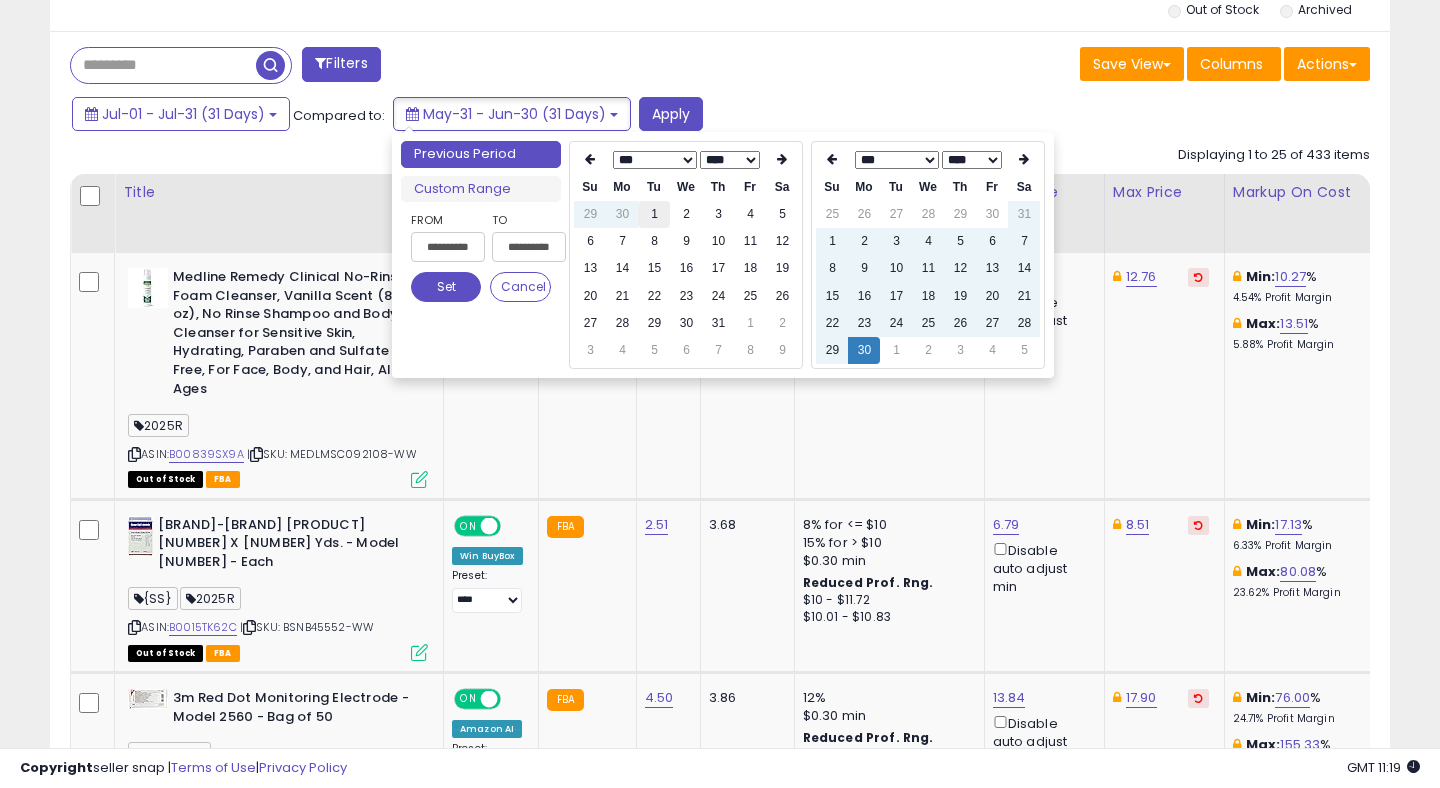 type on "**********" 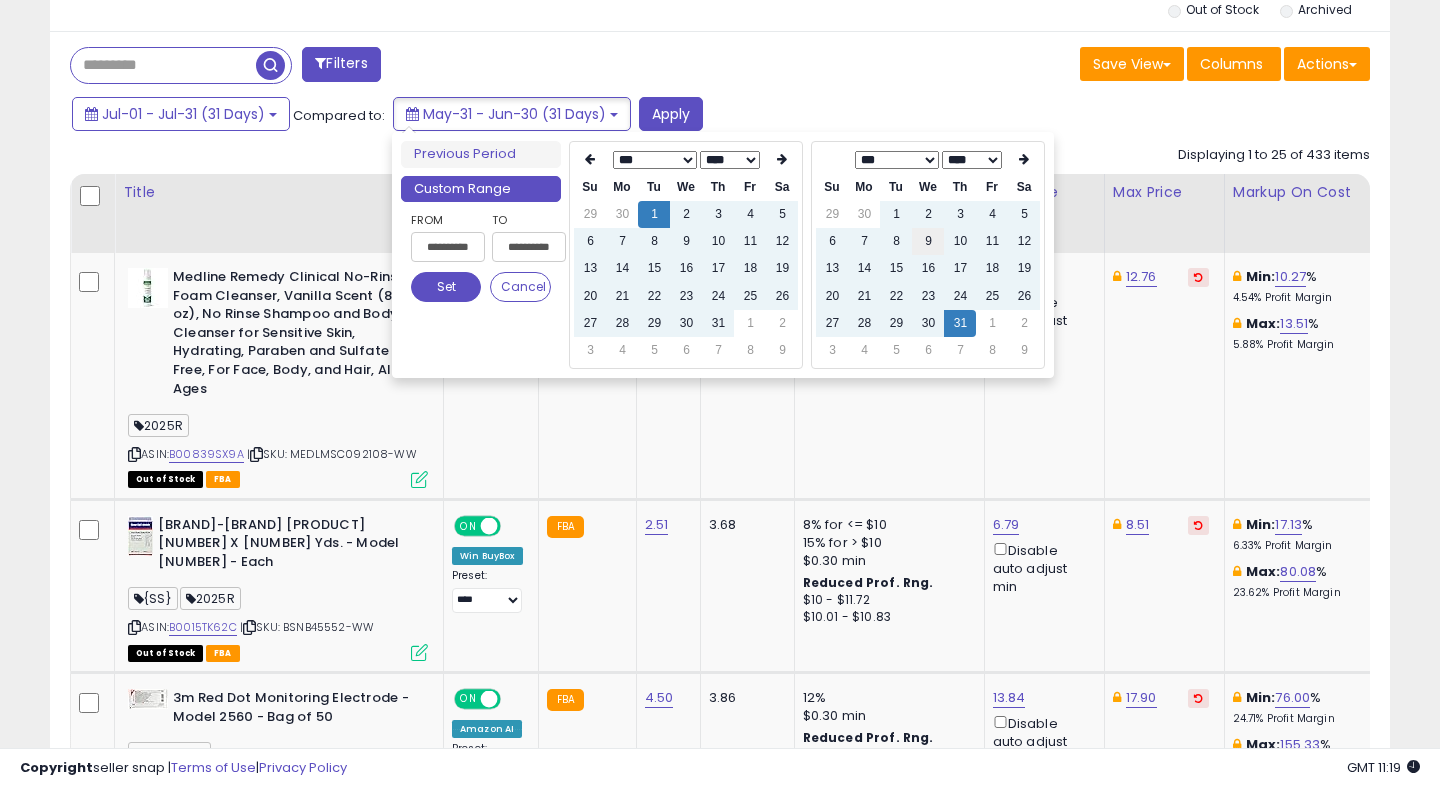 type on "**********" 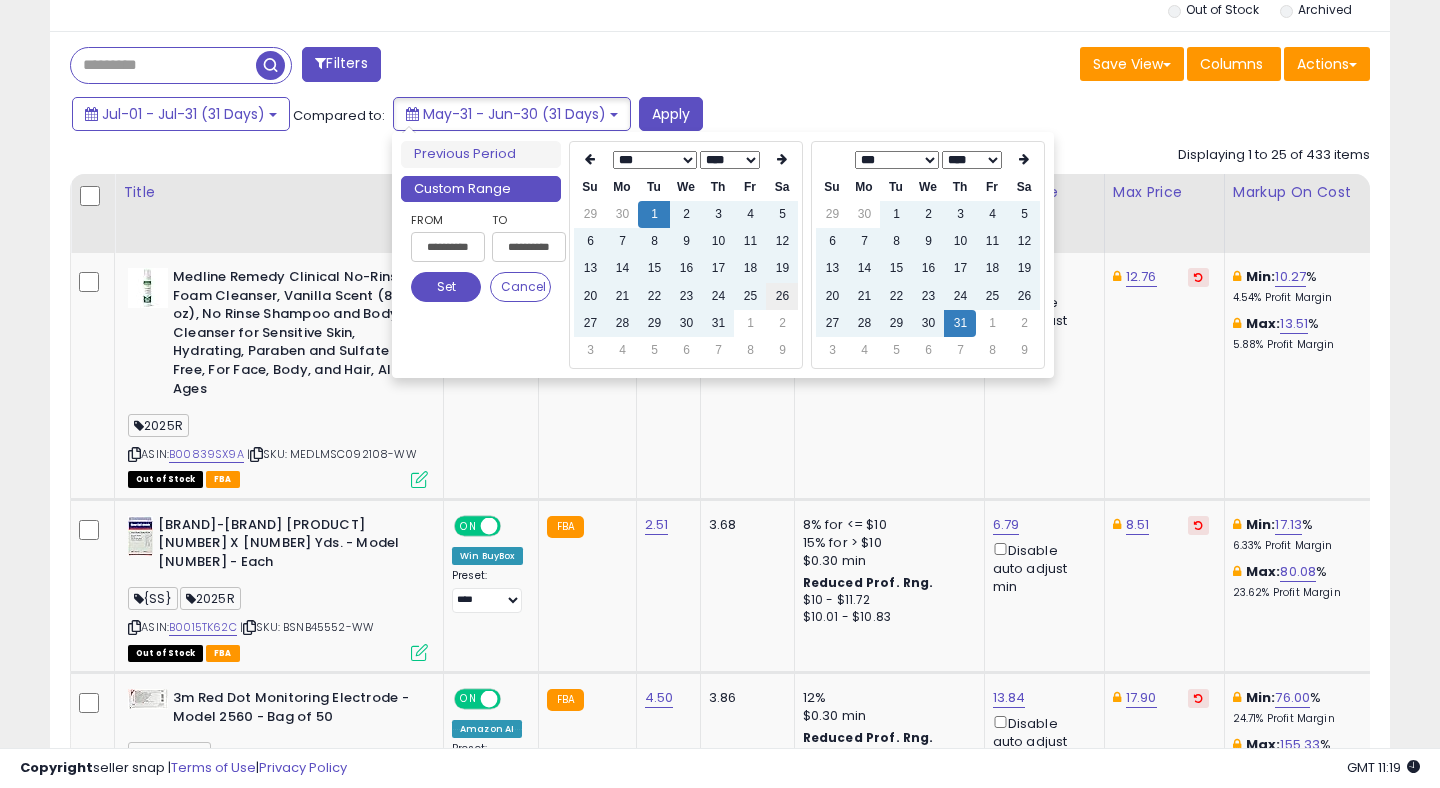 type on "**********" 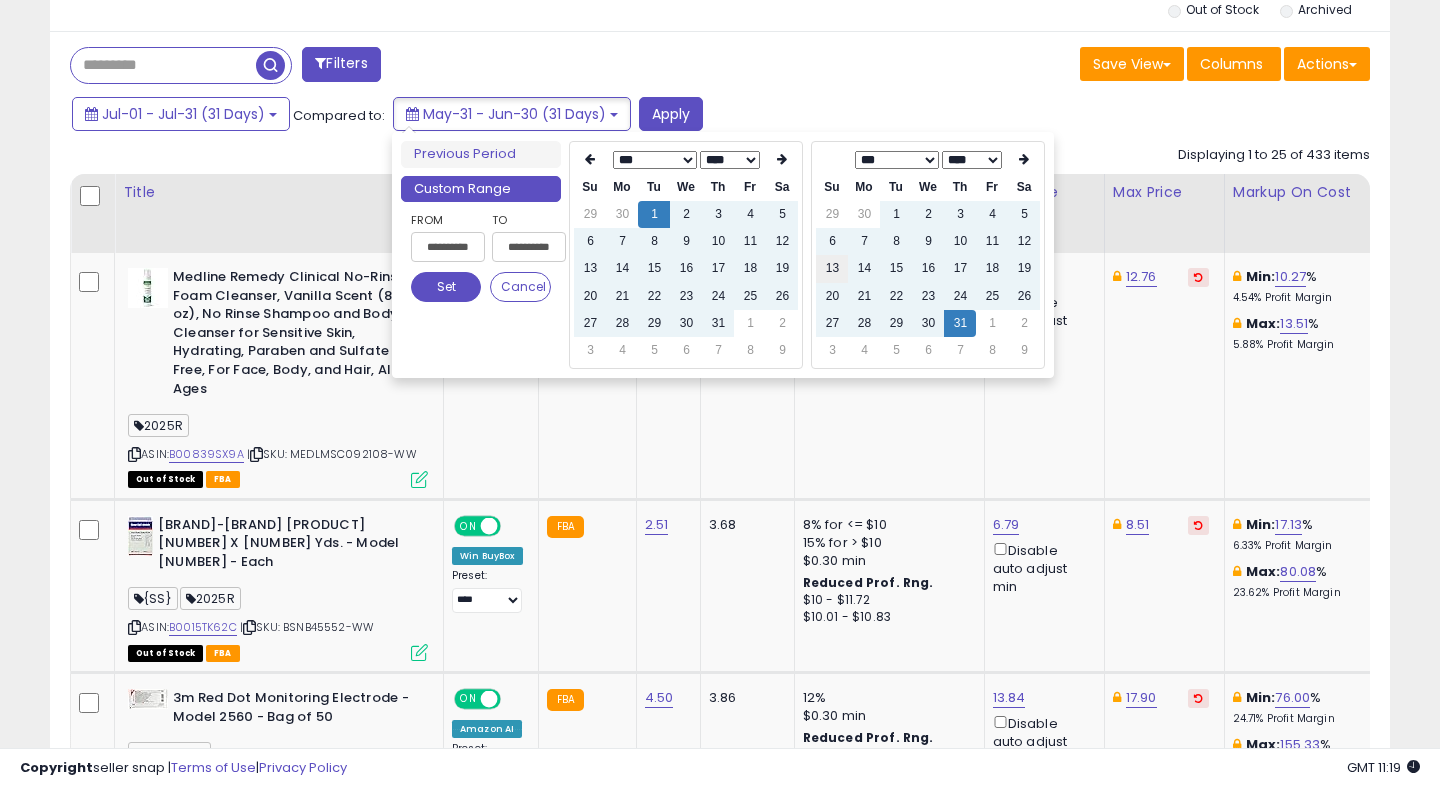 type on "**********" 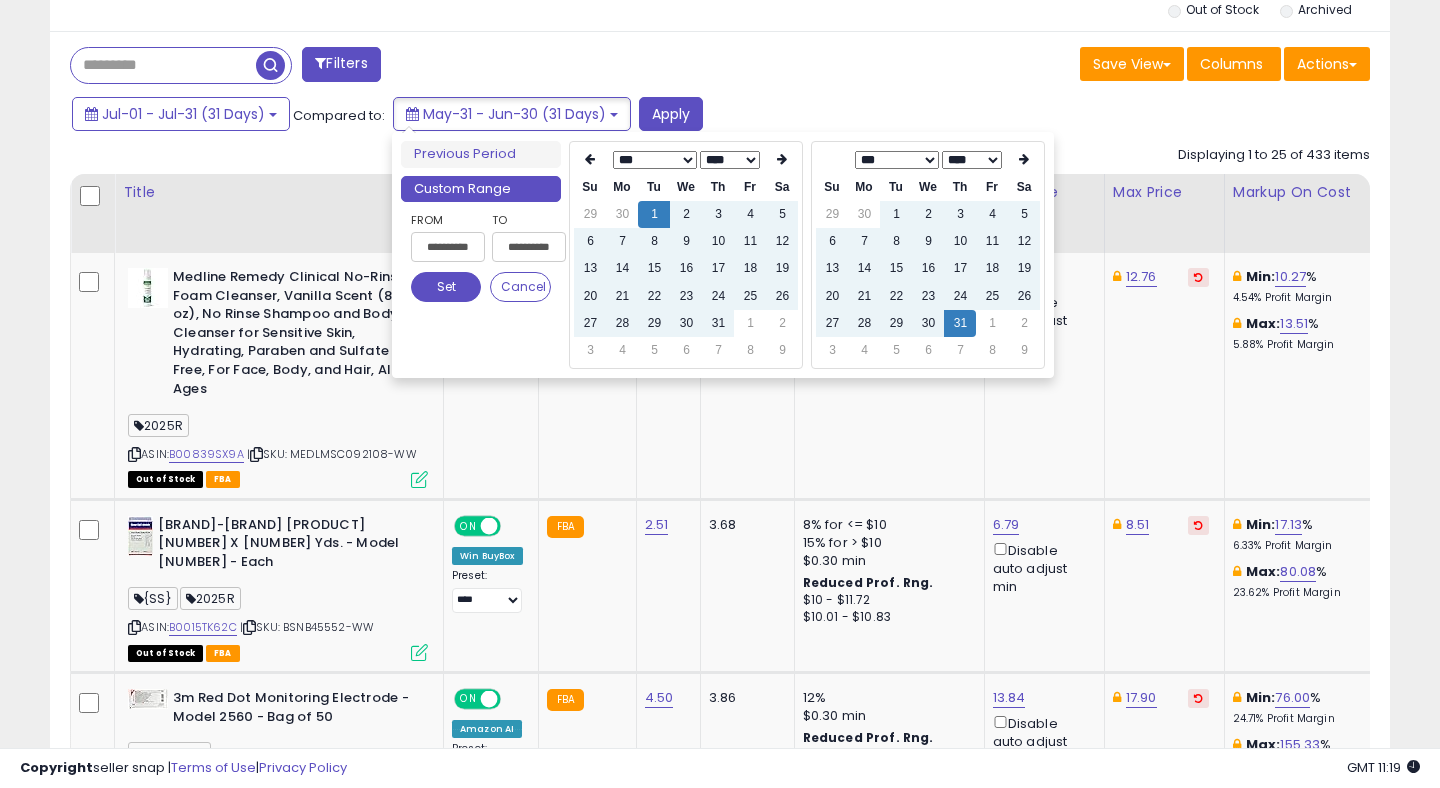 click on "31" at bounding box center (960, 323) 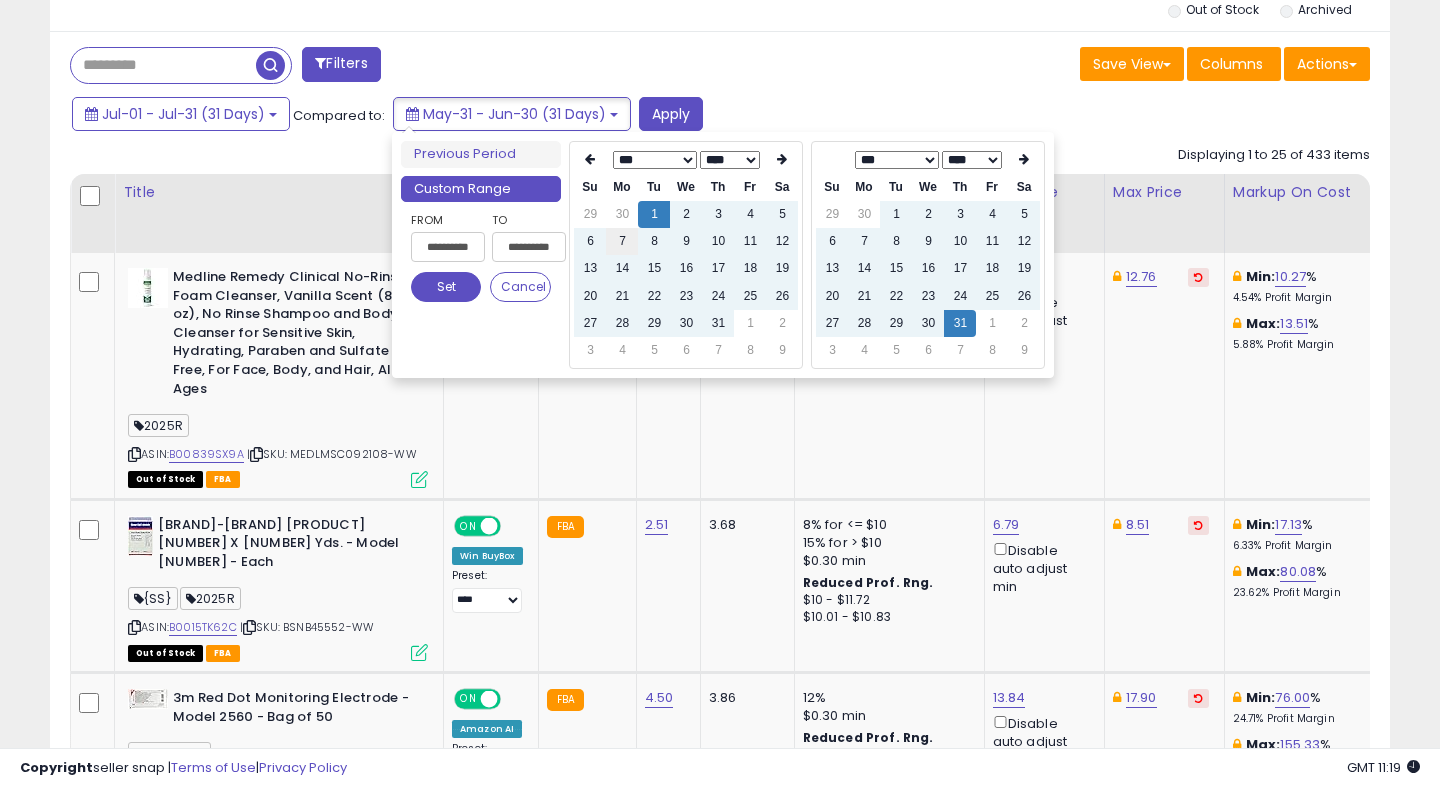 type on "**********" 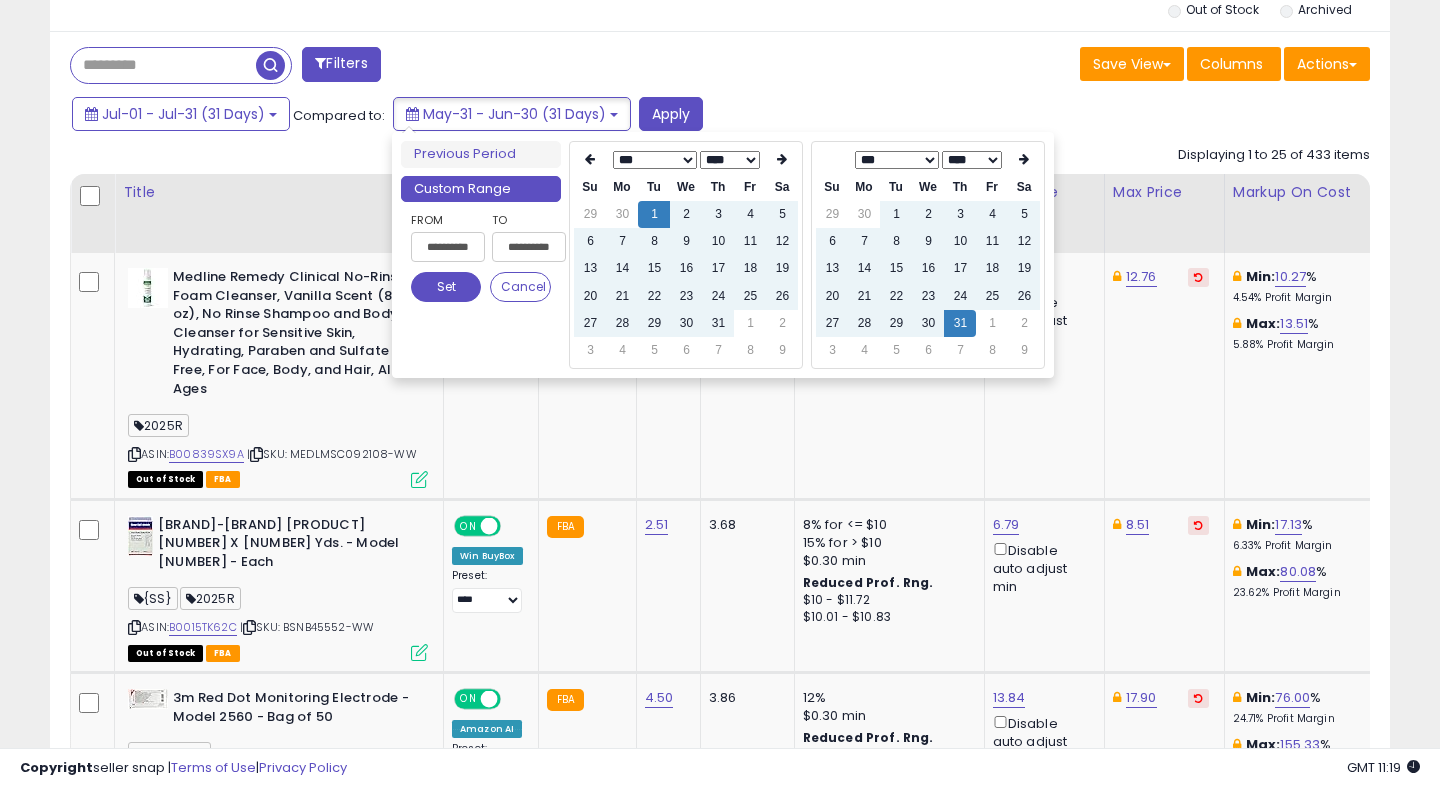 type on "**********" 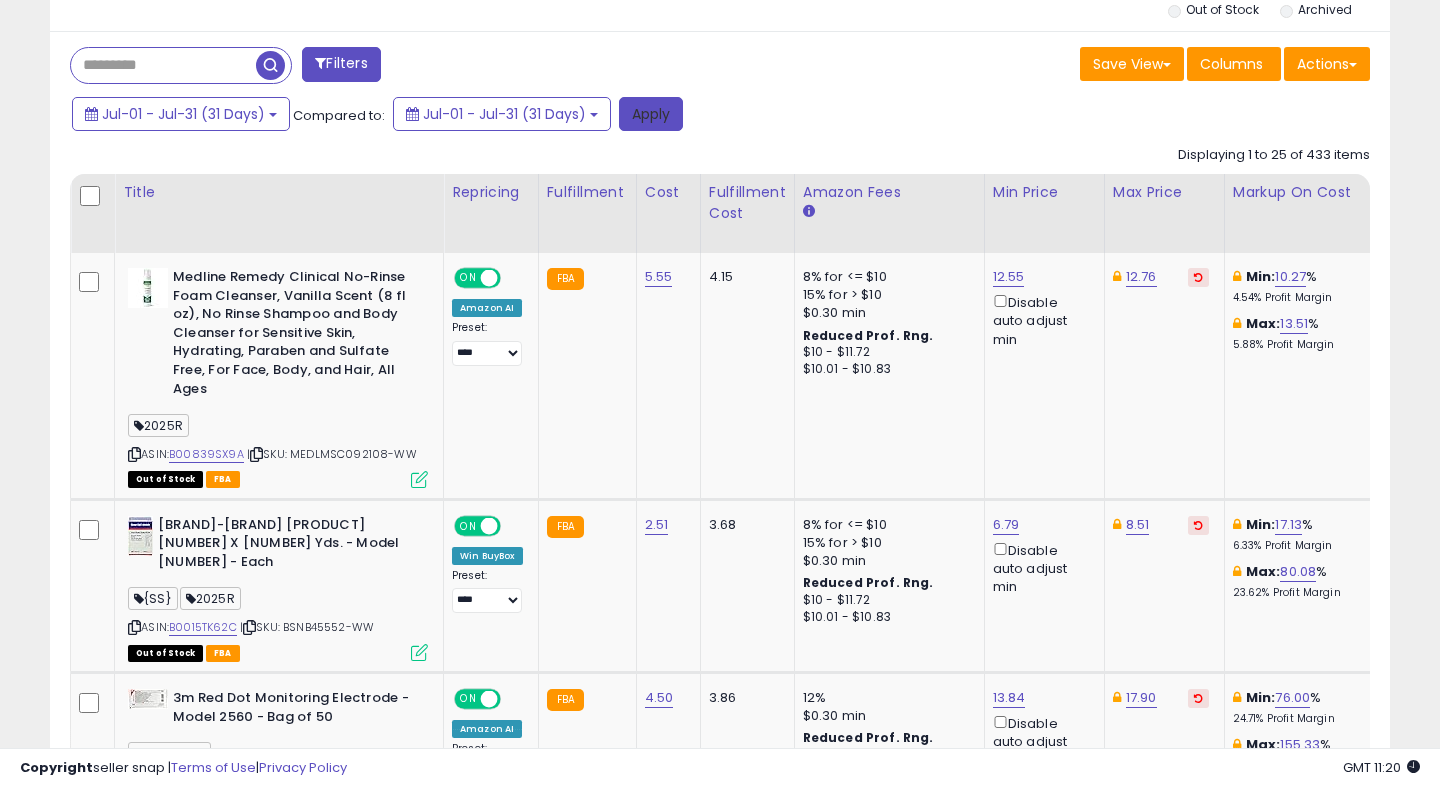 click on "Apply" at bounding box center (651, 114) 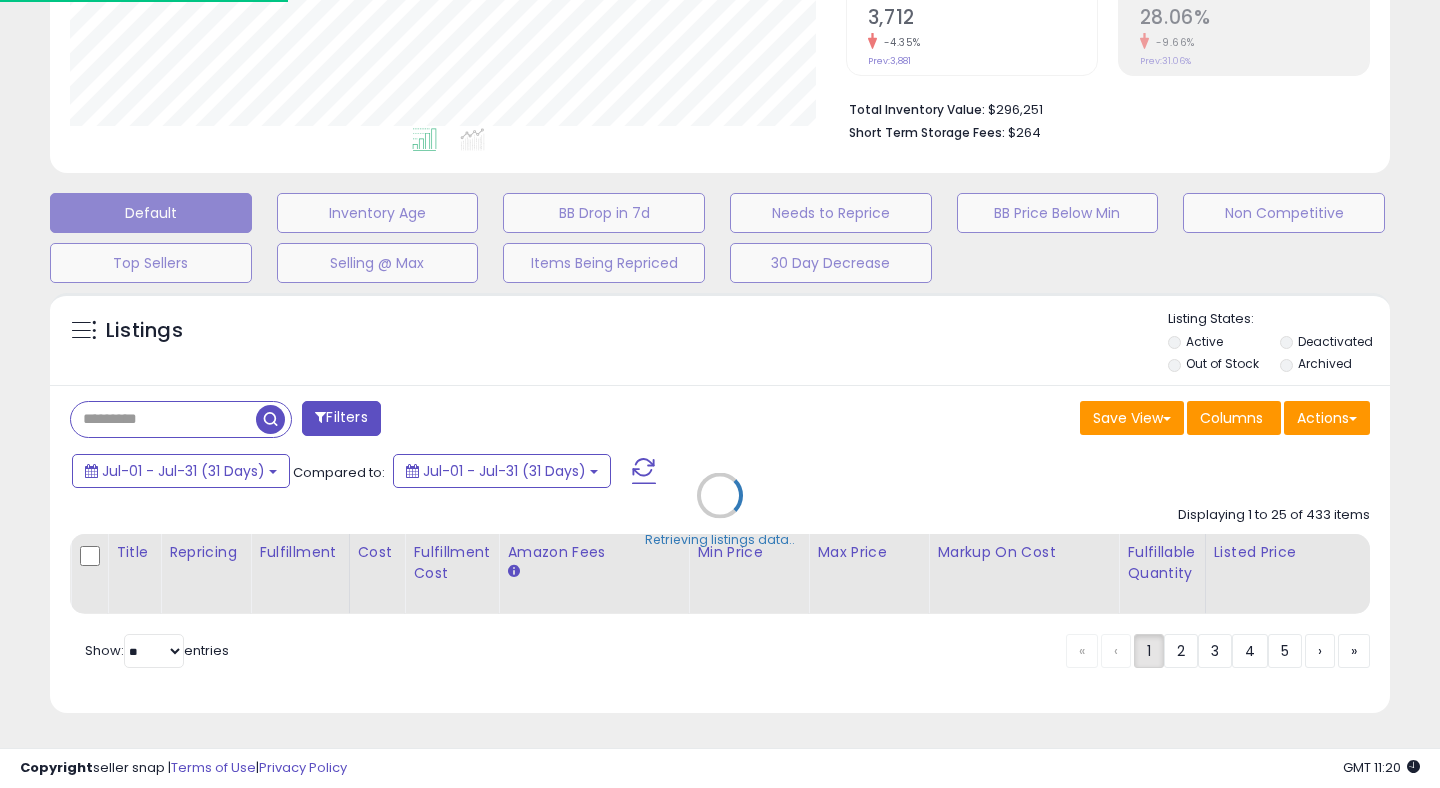 scroll, scrollTop: 437, scrollLeft: 0, axis: vertical 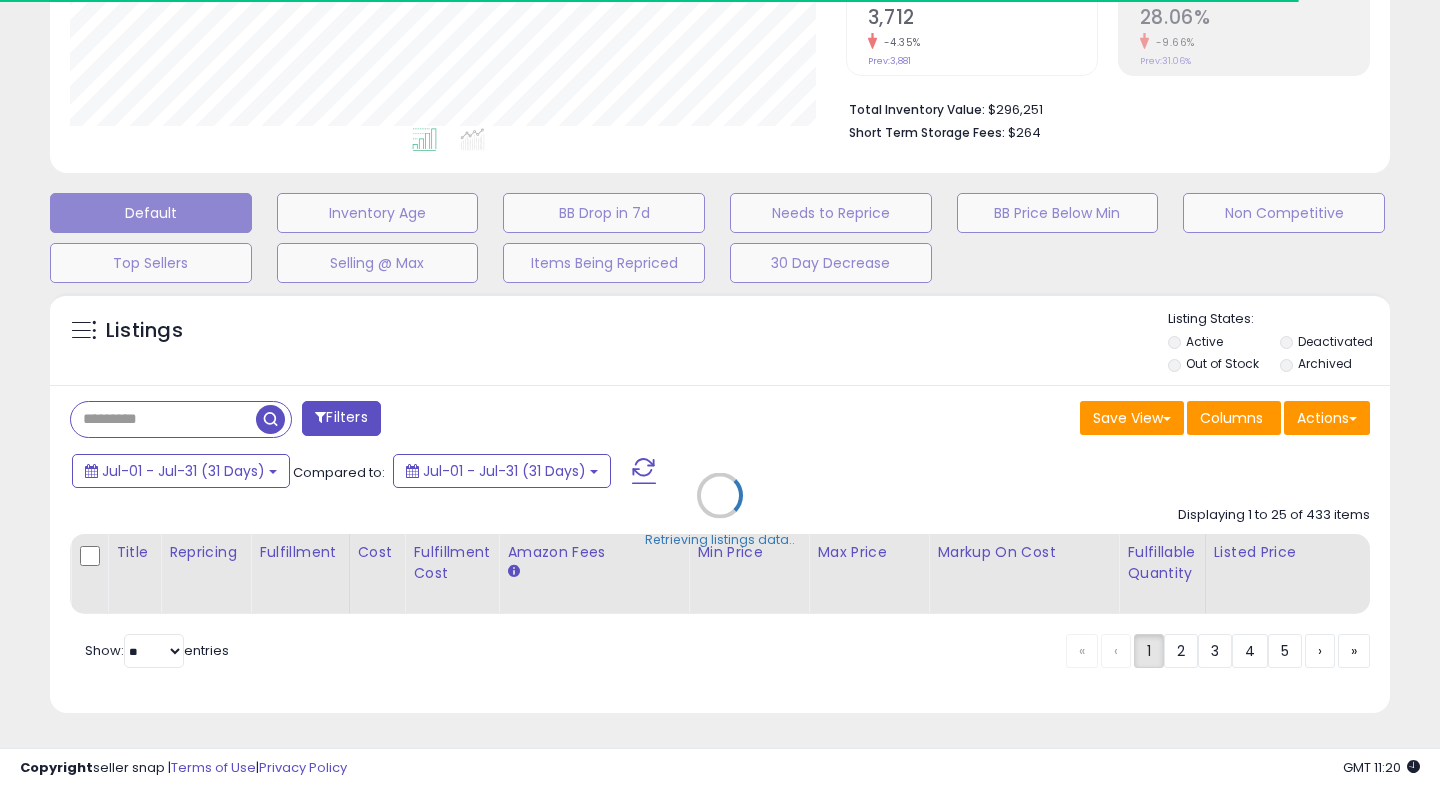 select on "*" 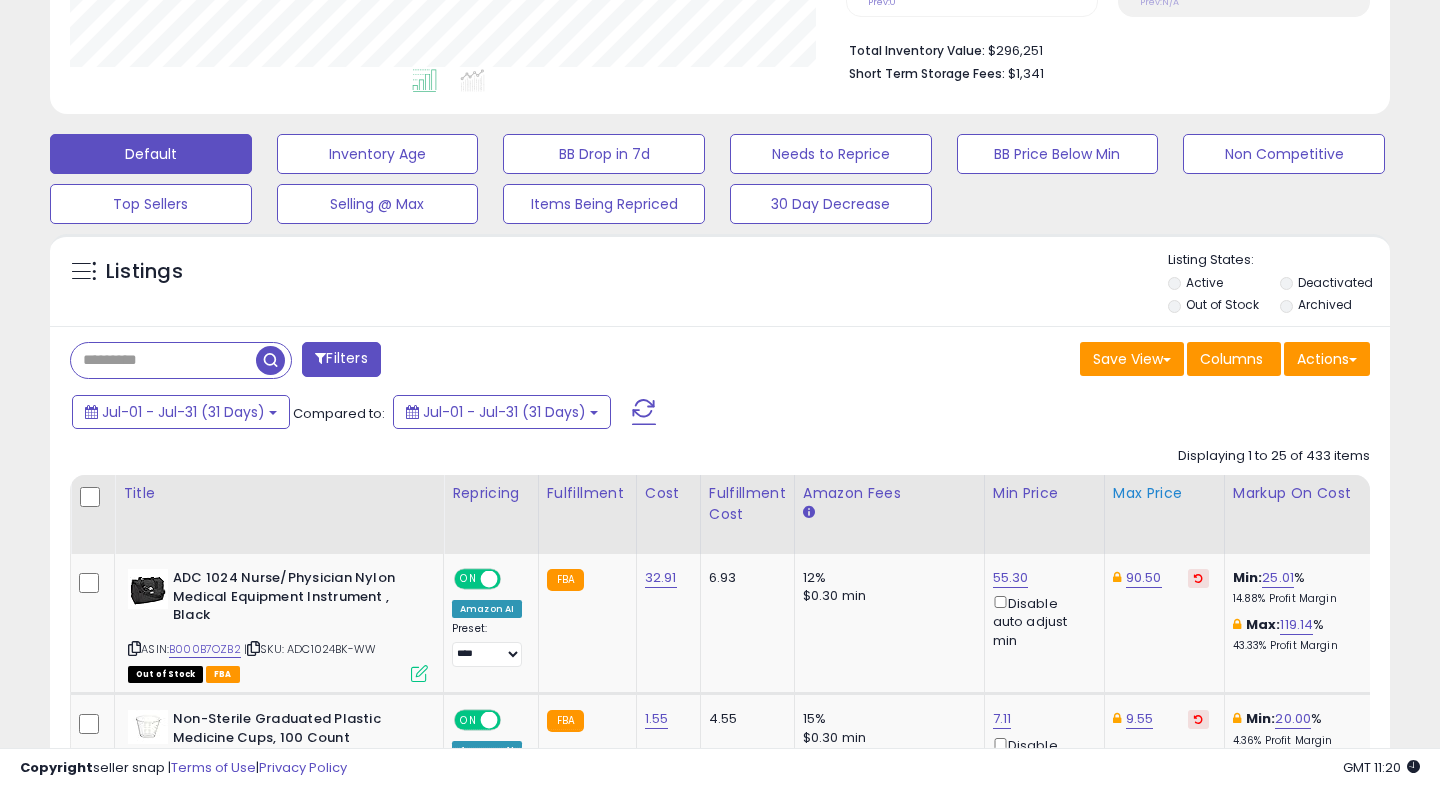 scroll, scrollTop: 422, scrollLeft: 0, axis: vertical 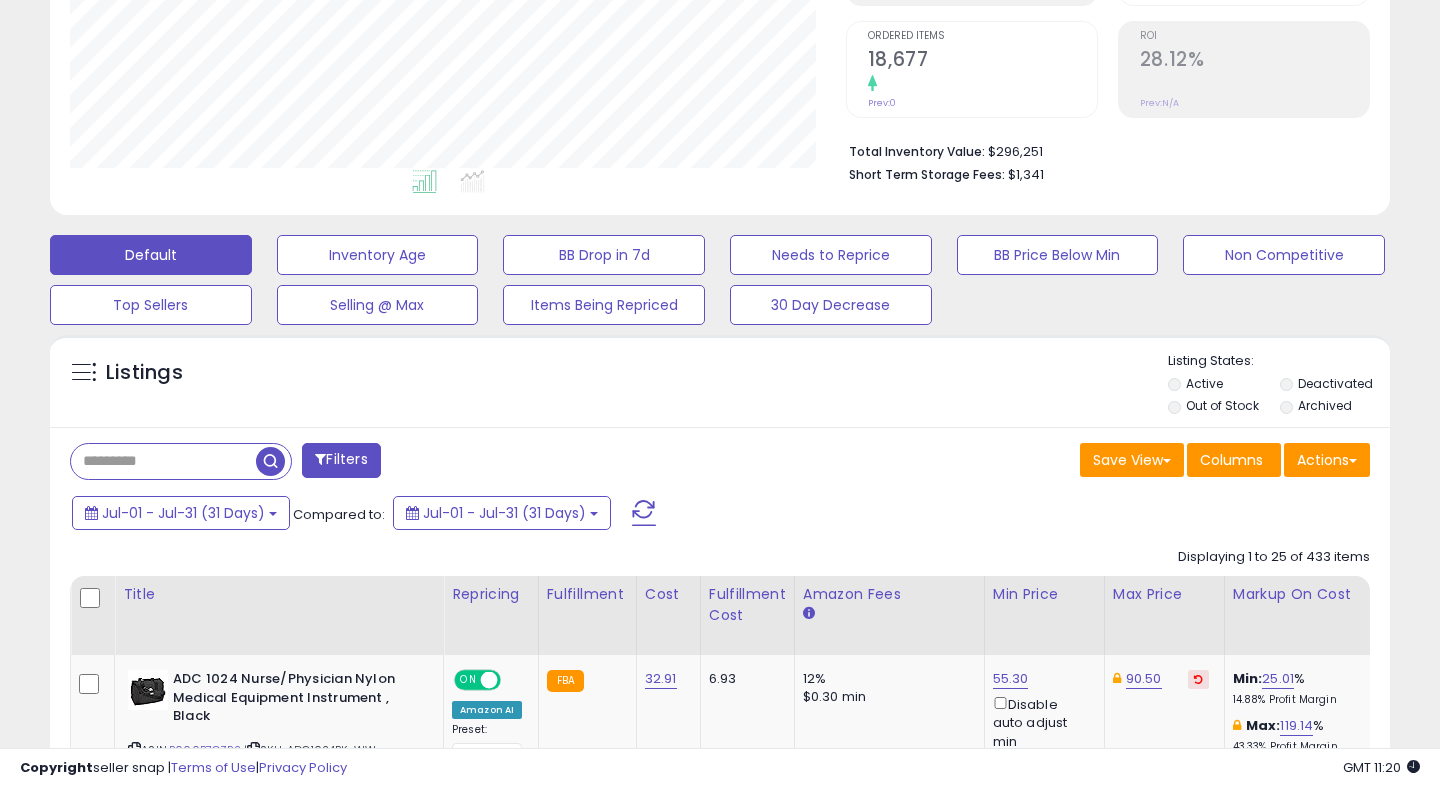 click on "Filters" at bounding box center (341, 460) 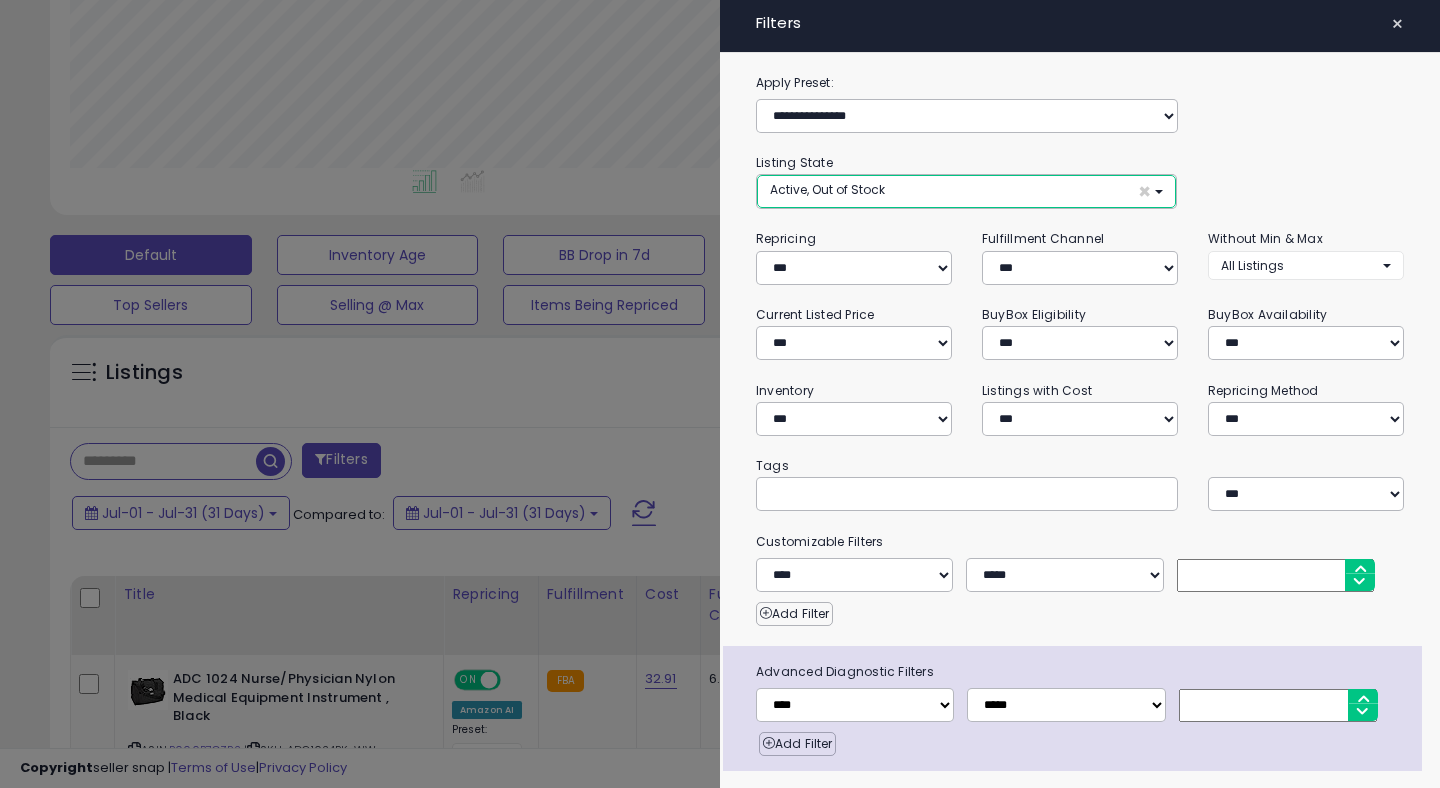 click on "Active, Out of Stock
×" at bounding box center [966, 191] 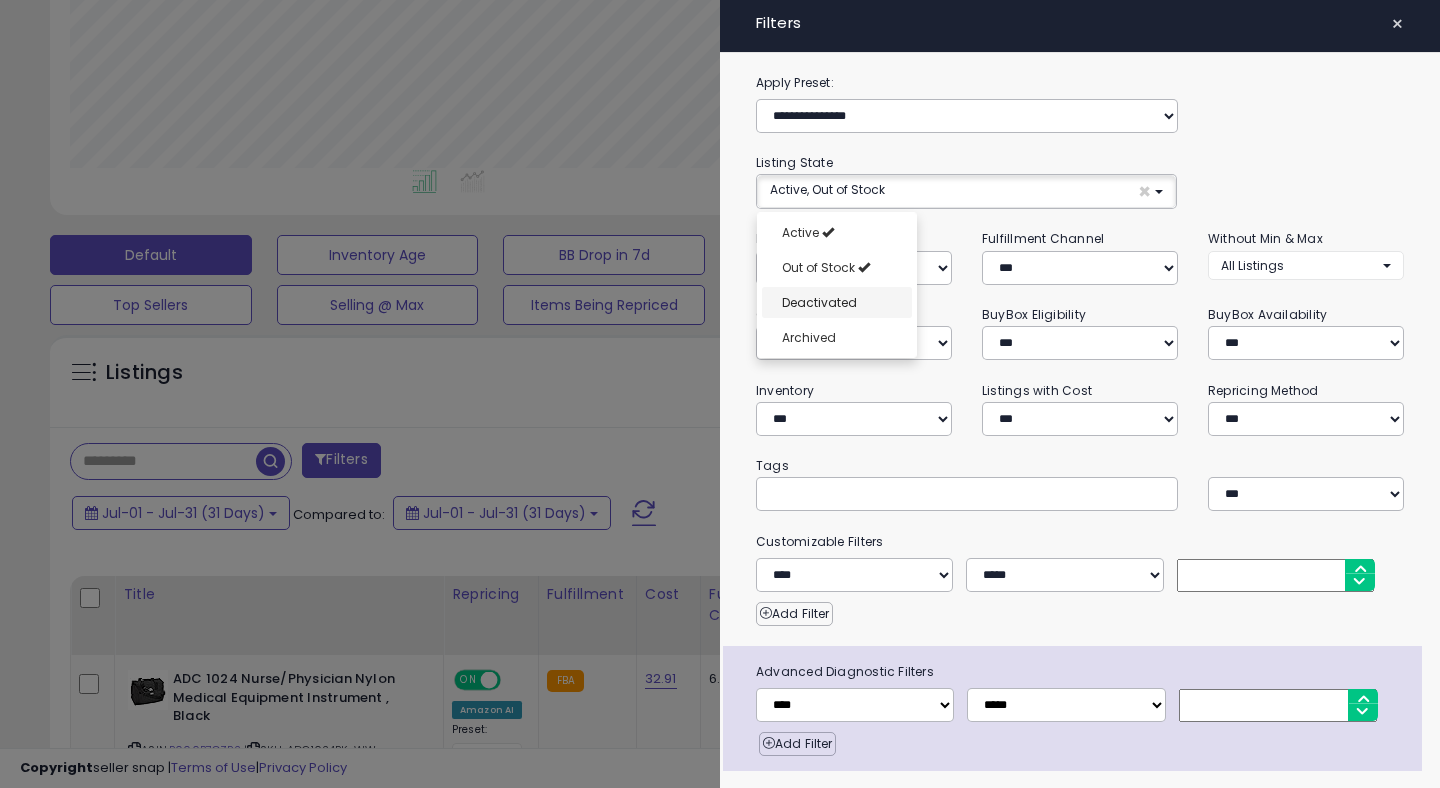 click on "Deactivated" at bounding box center (837, 302) 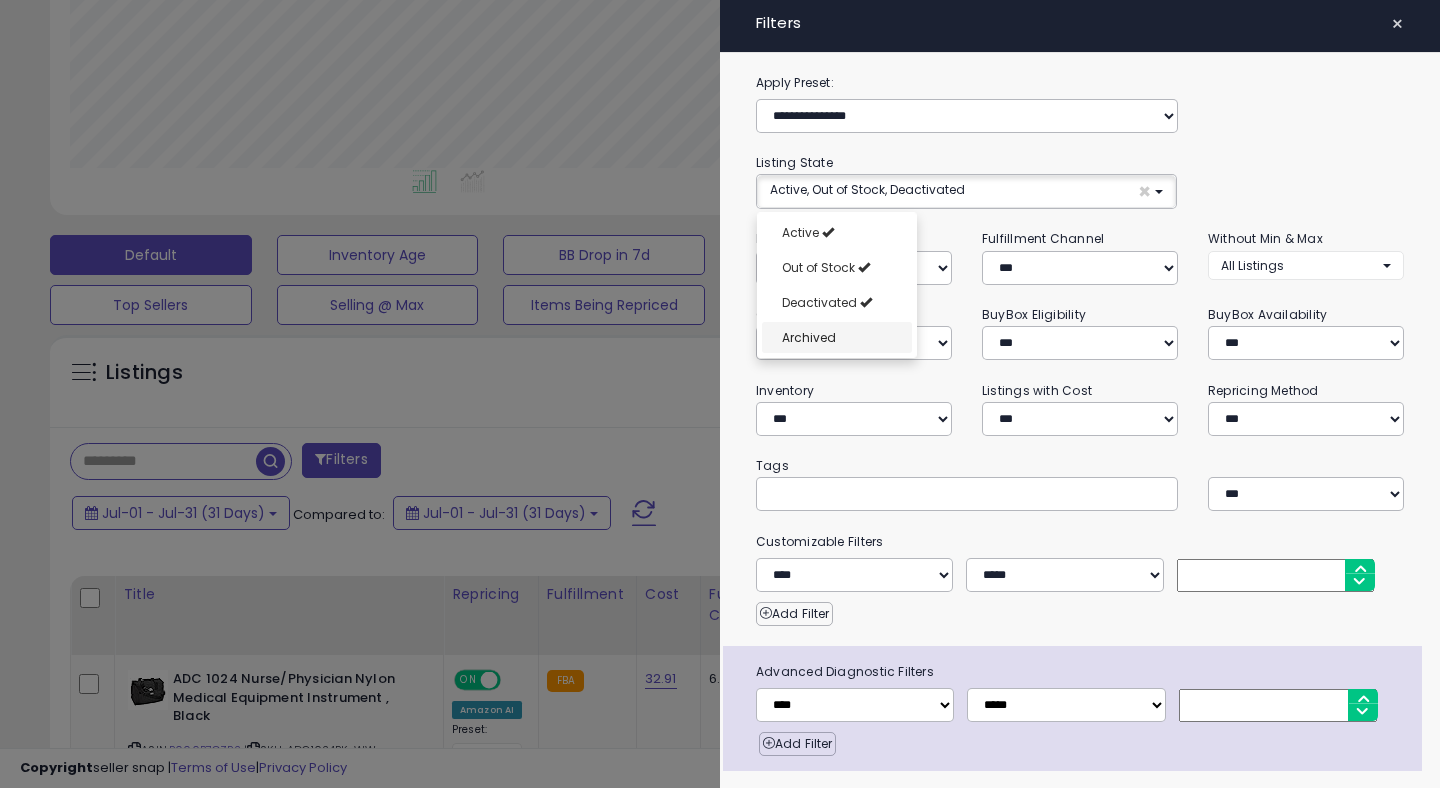 select on "**********" 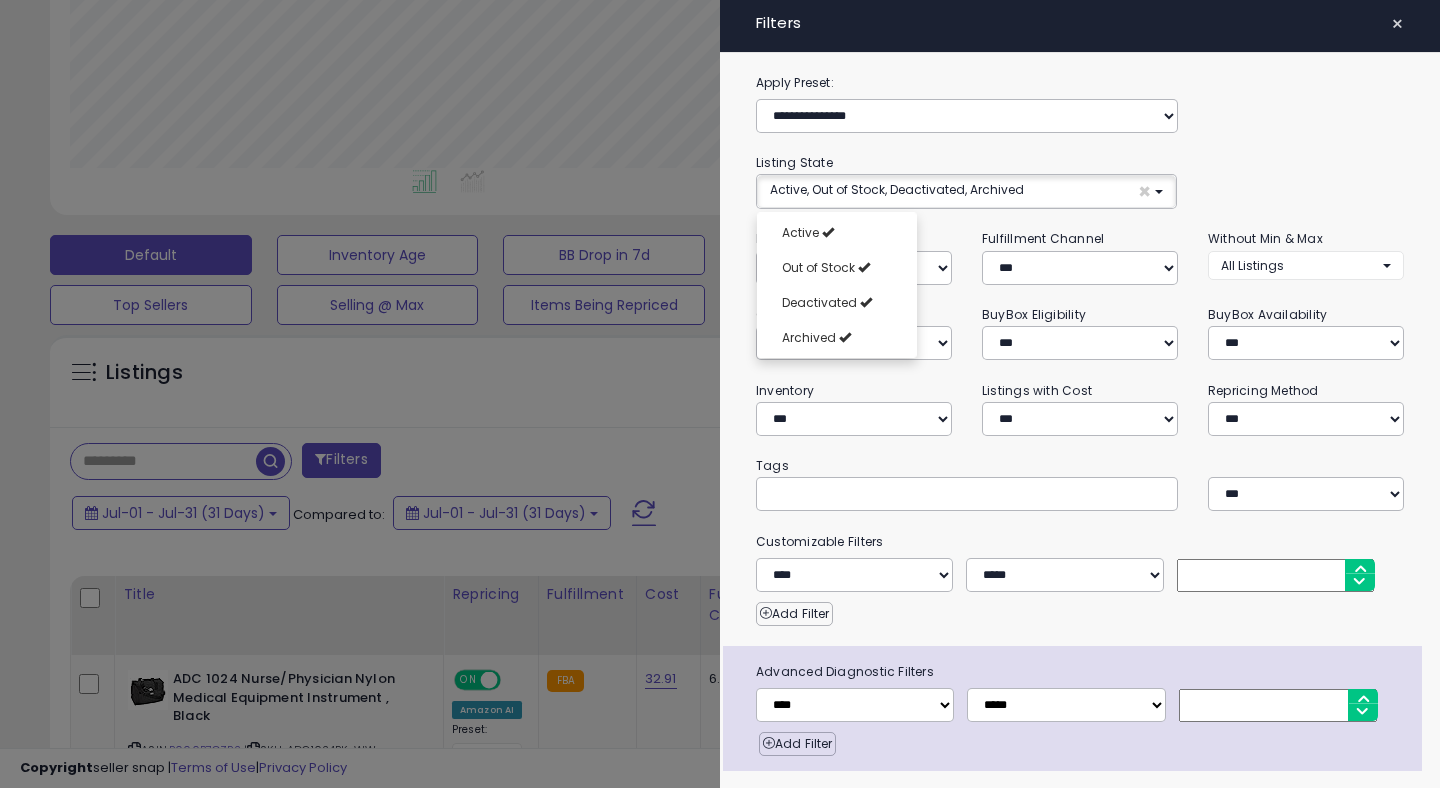scroll, scrollTop: 56, scrollLeft: 0, axis: vertical 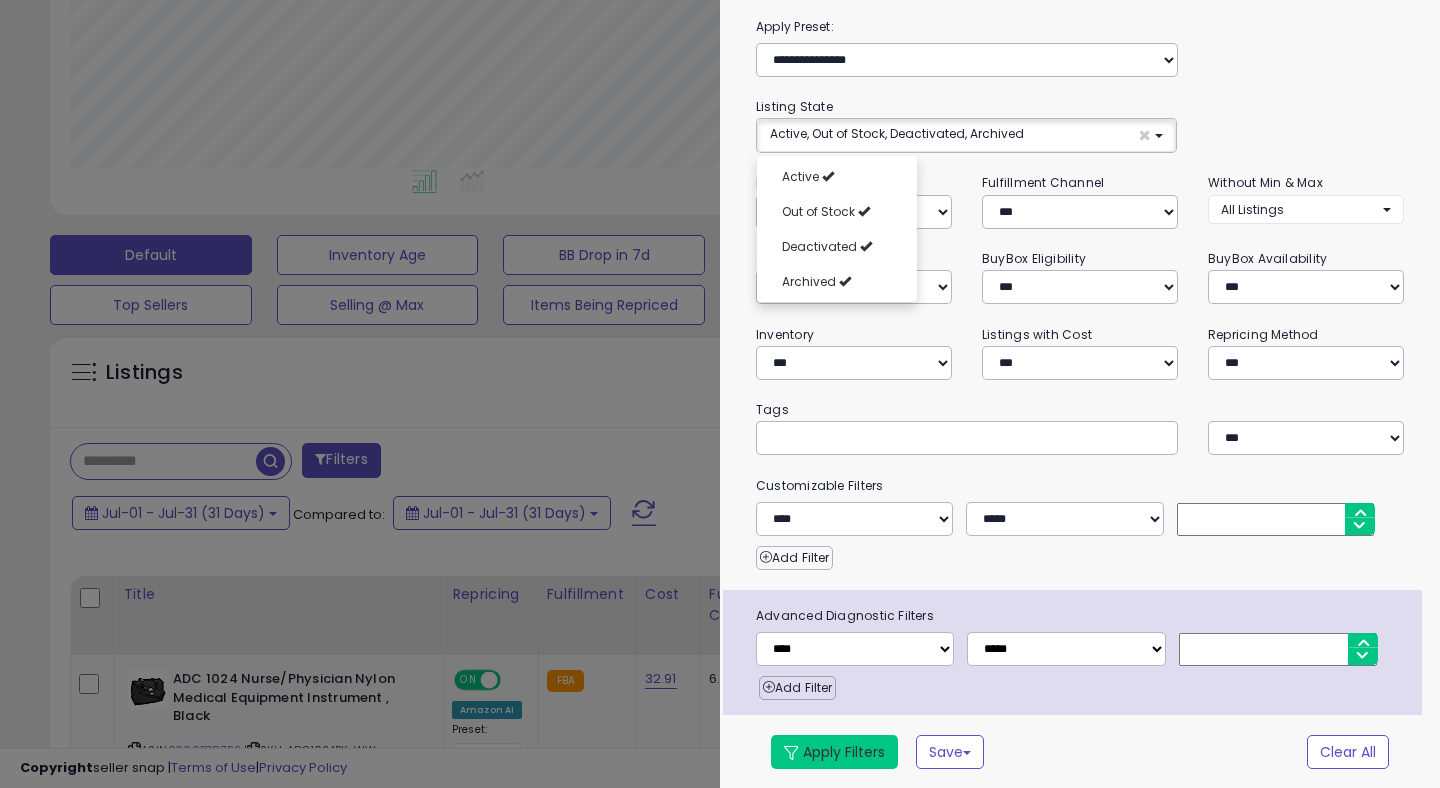 click on "Apply Filters" at bounding box center (834, 752) 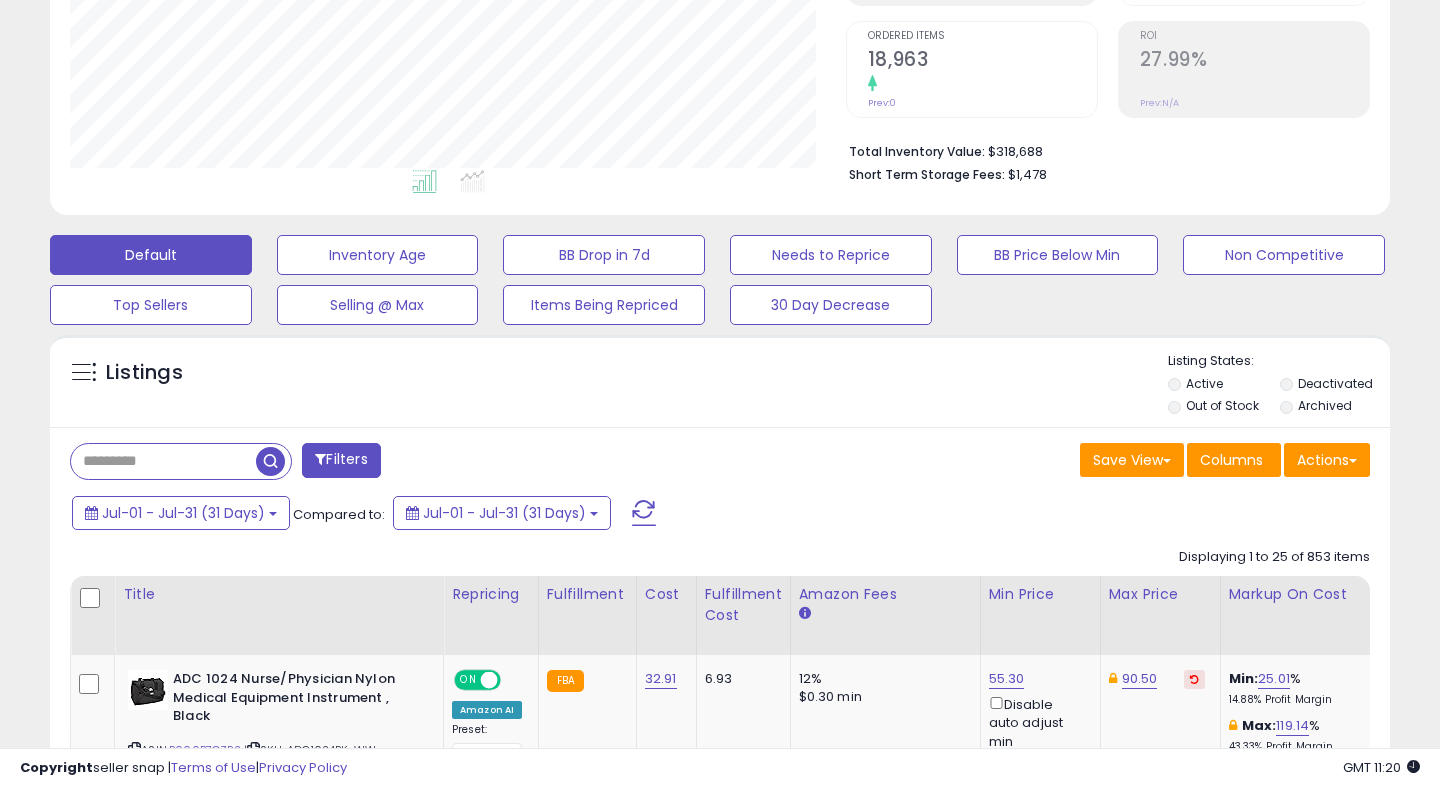 scroll, scrollTop: 999590, scrollLeft: 999224, axis: both 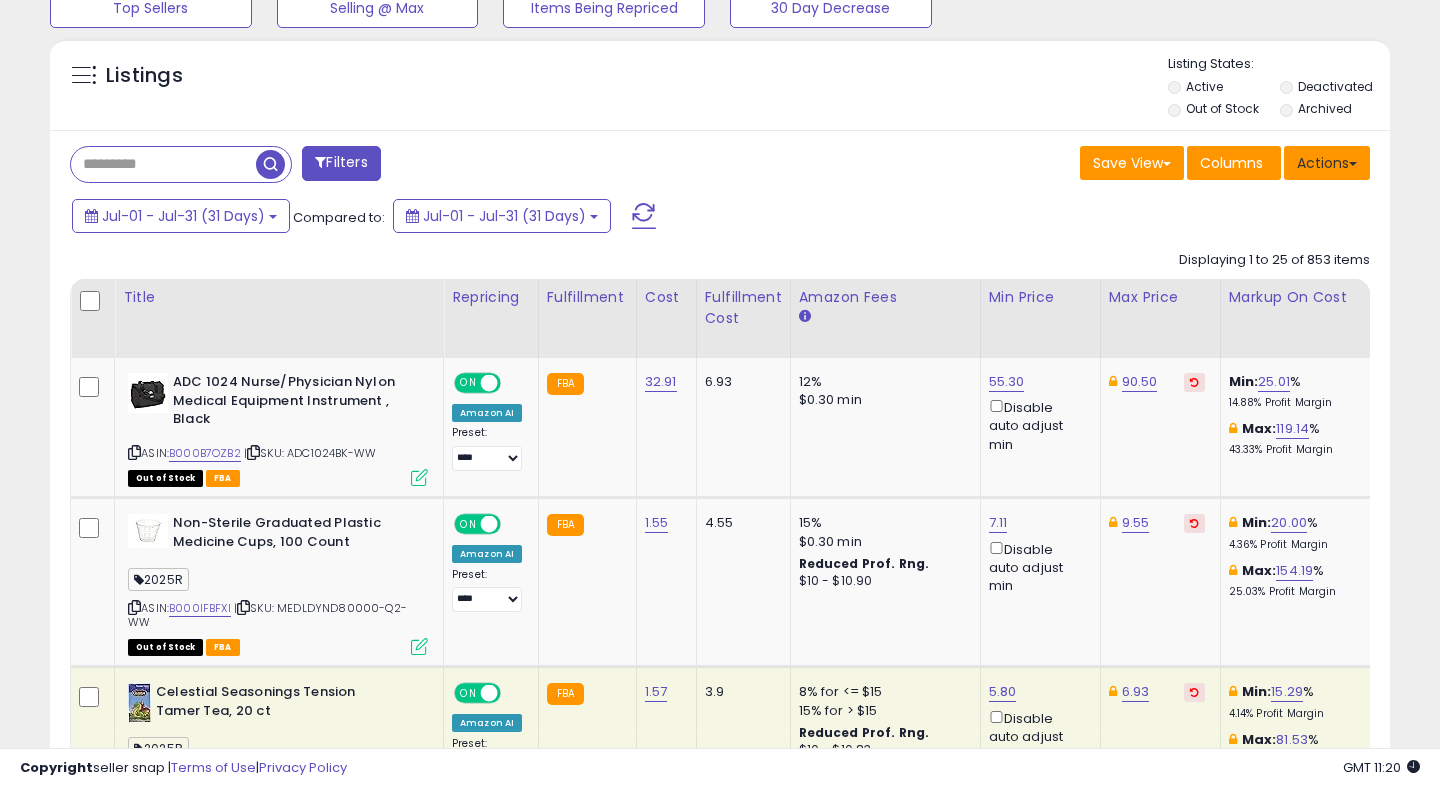 click on "Actions" at bounding box center (1327, 163) 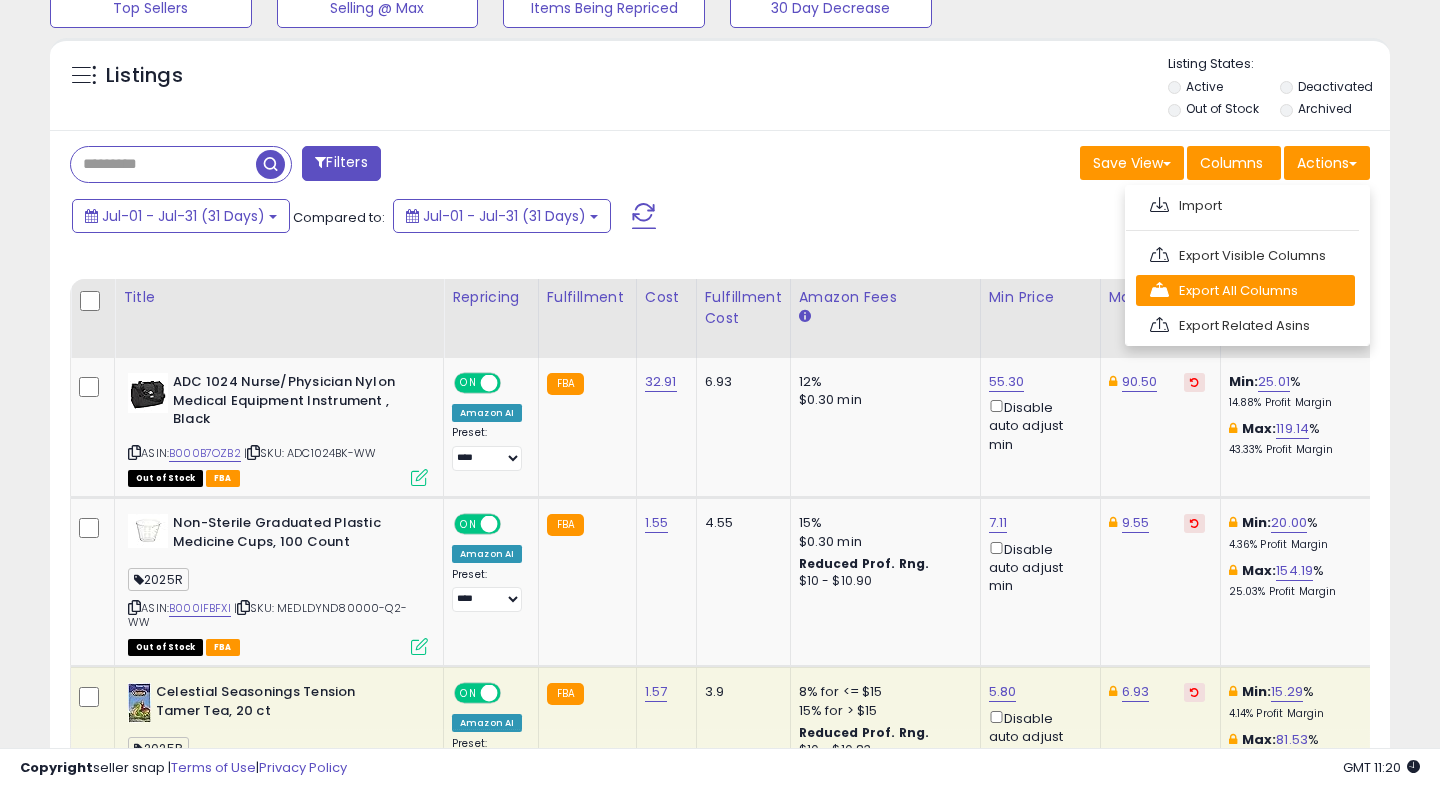 click on "Export All Columns" at bounding box center (1245, 290) 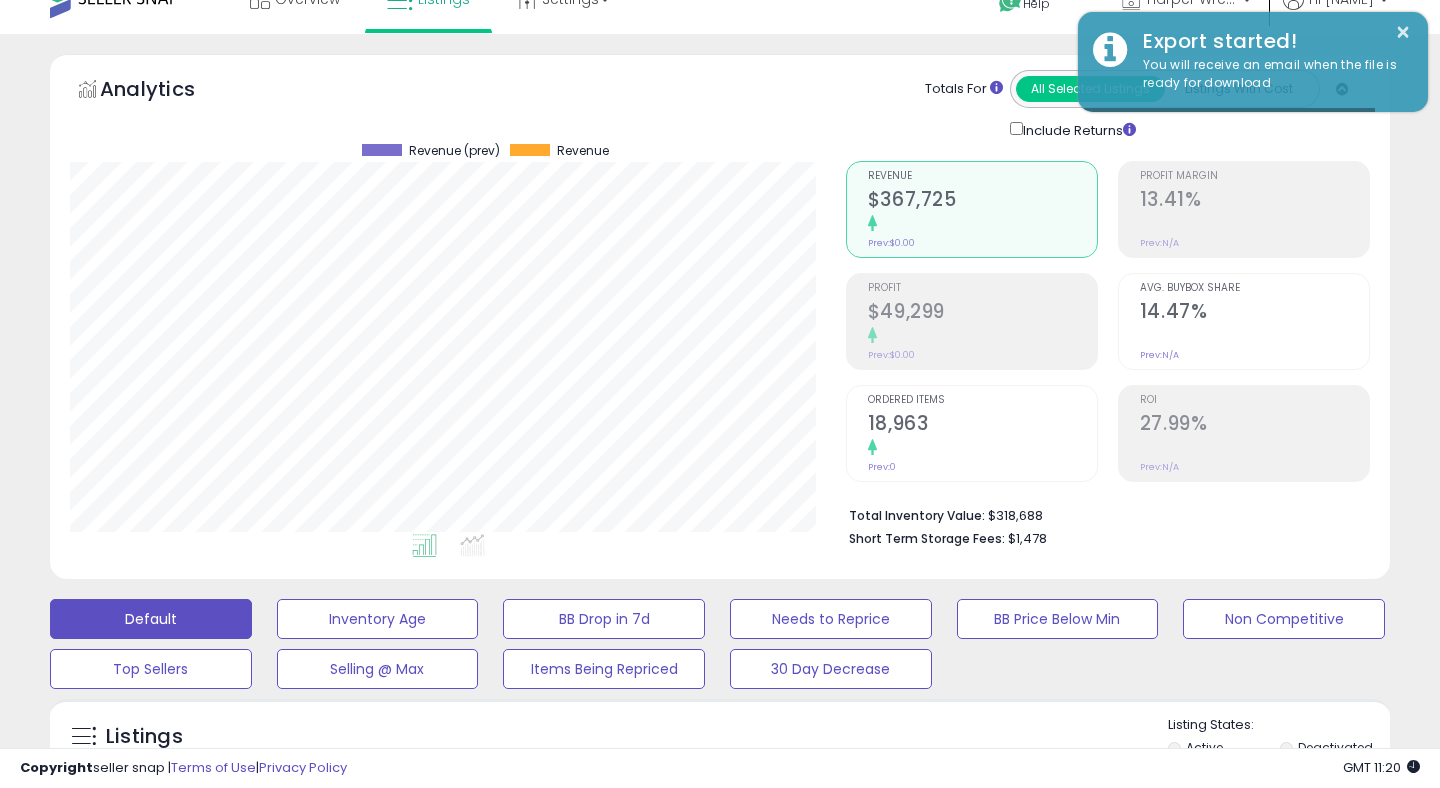 scroll, scrollTop: 0, scrollLeft: 0, axis: both 